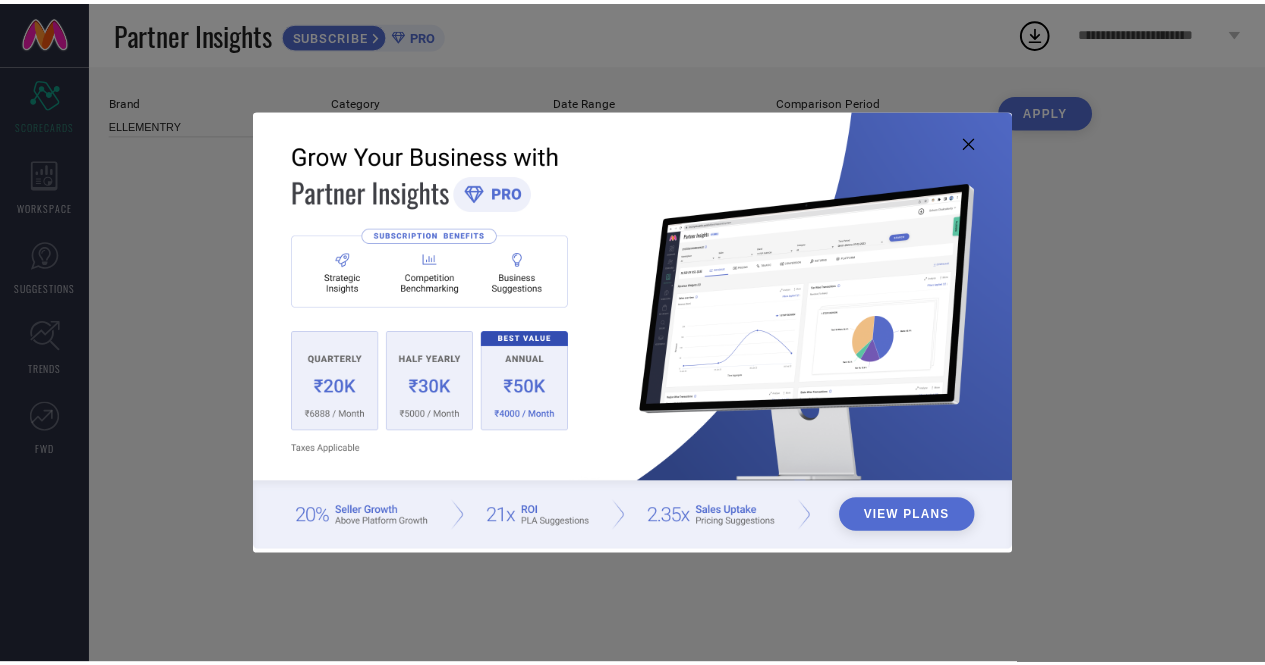 scroll, scrollTop: 0, scrollLeft: 0, axis: both 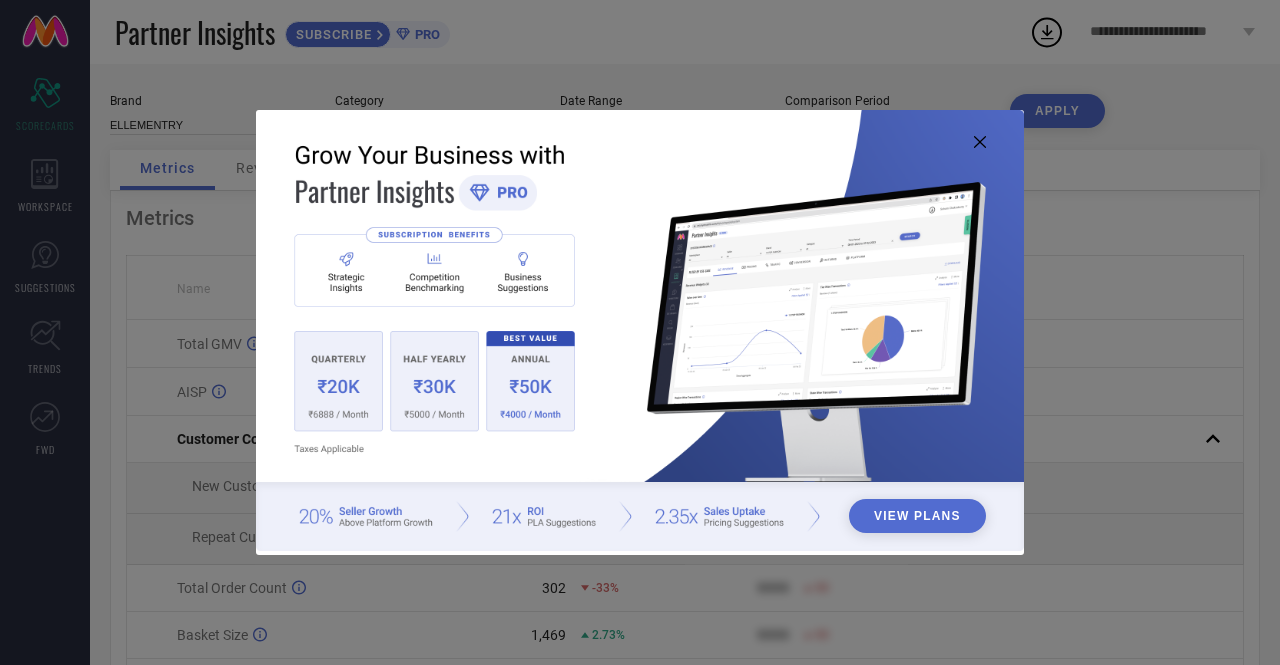 click 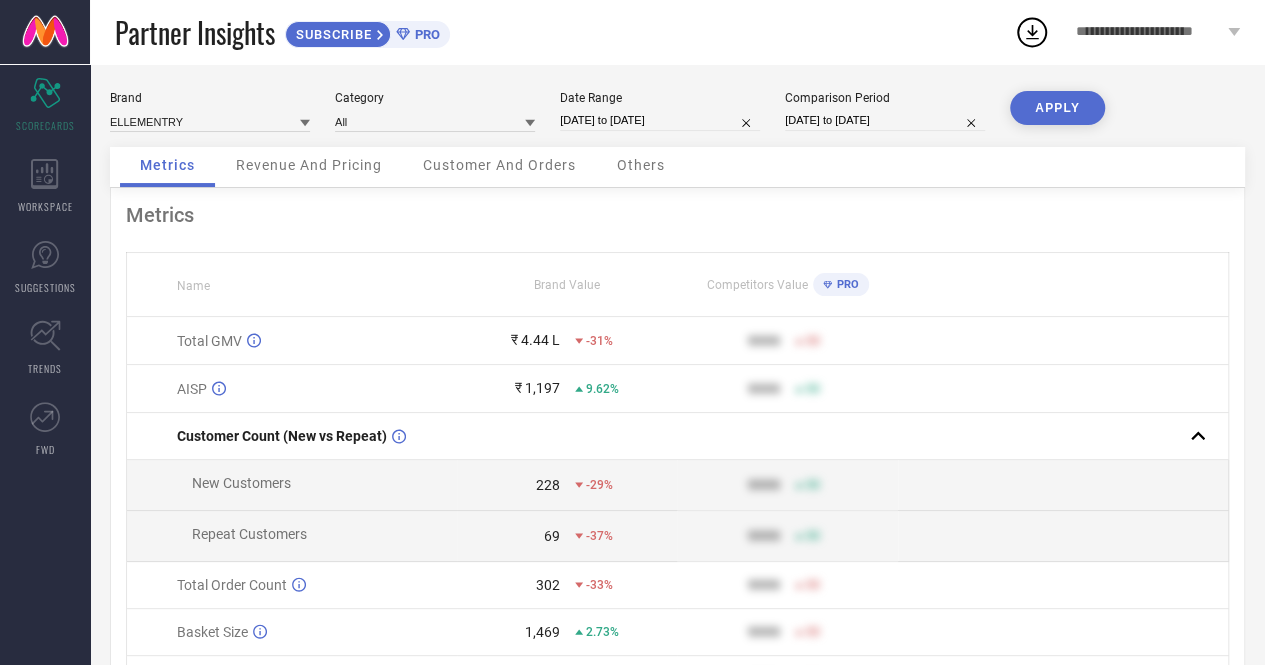 scroll, scrollTop: 0, scrollLeft: 0, axis: both 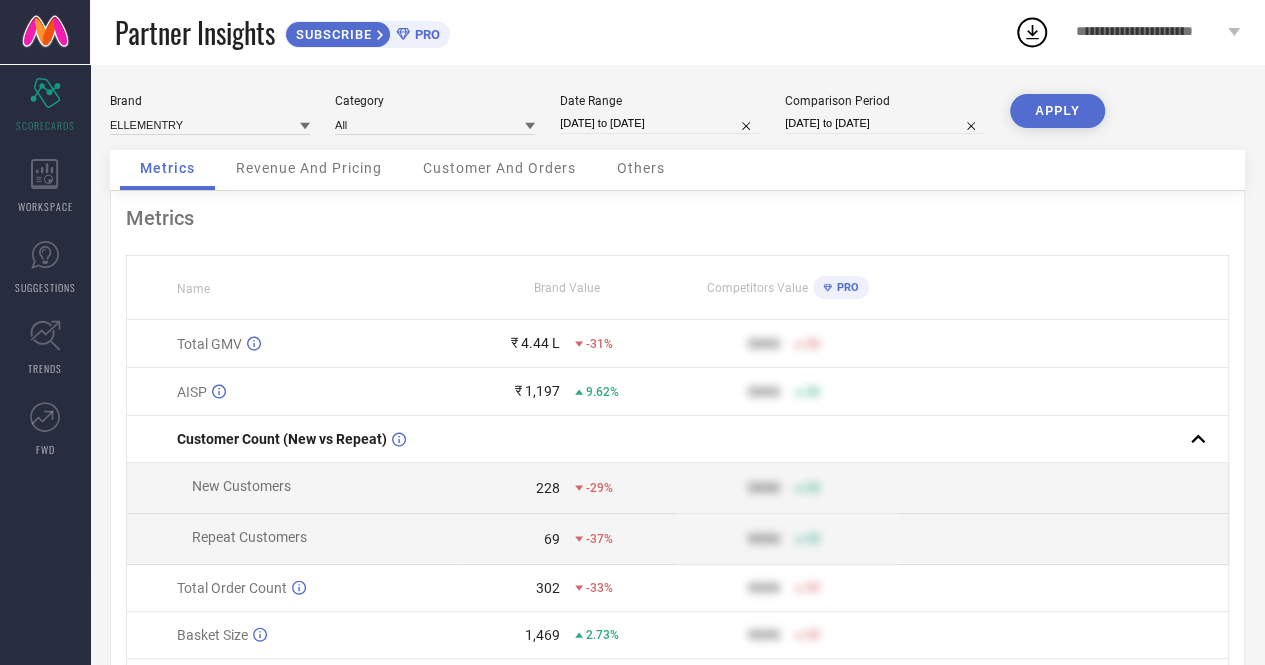 click on "Revenue And Pricing" at bounding box center [309, 168] 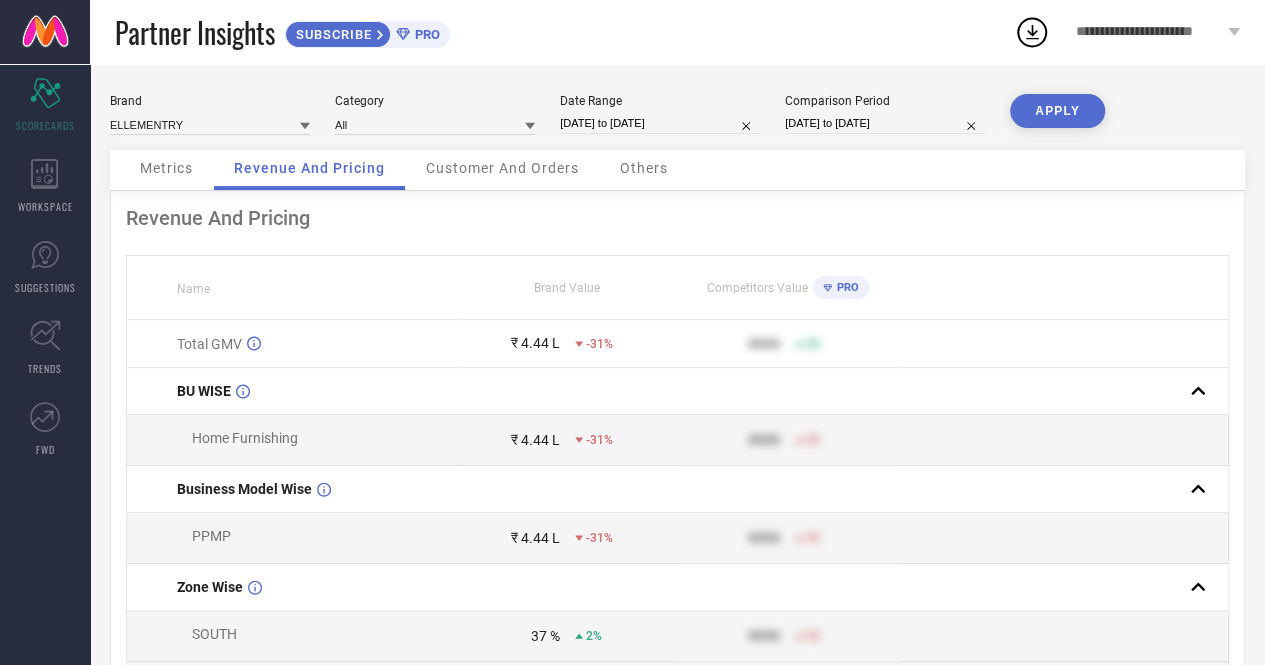 select on "6" 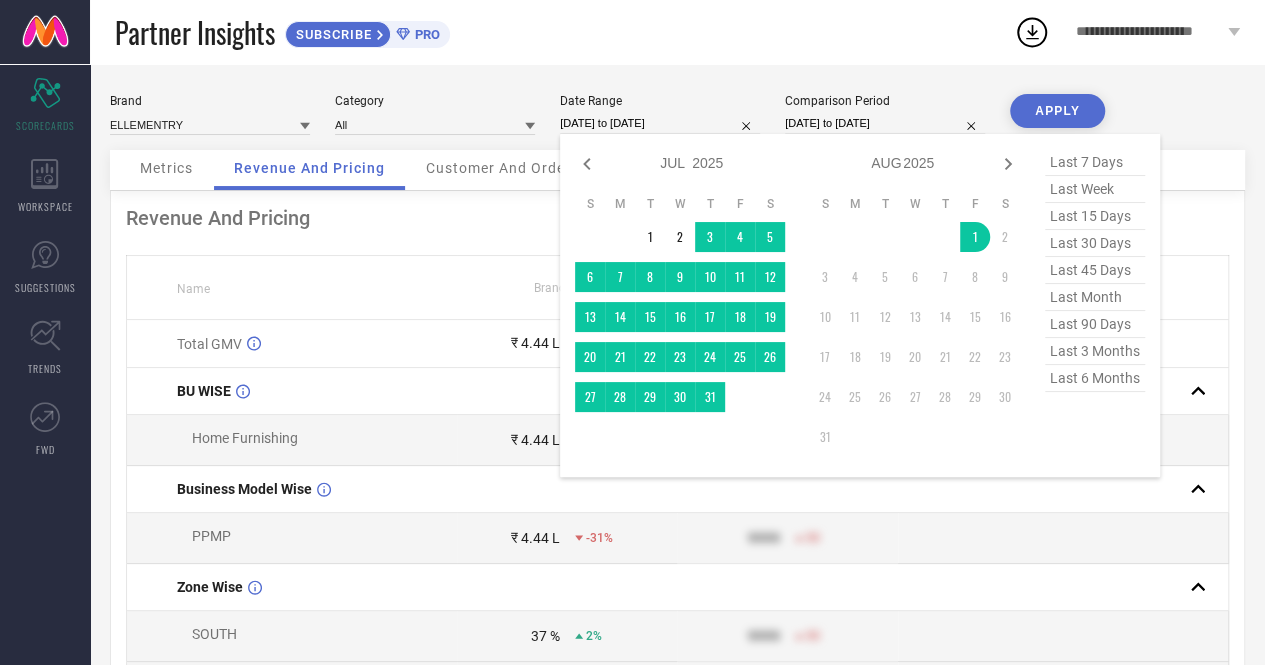 click on "[DATE] to [DATE]" at bounding box center [660, 123] 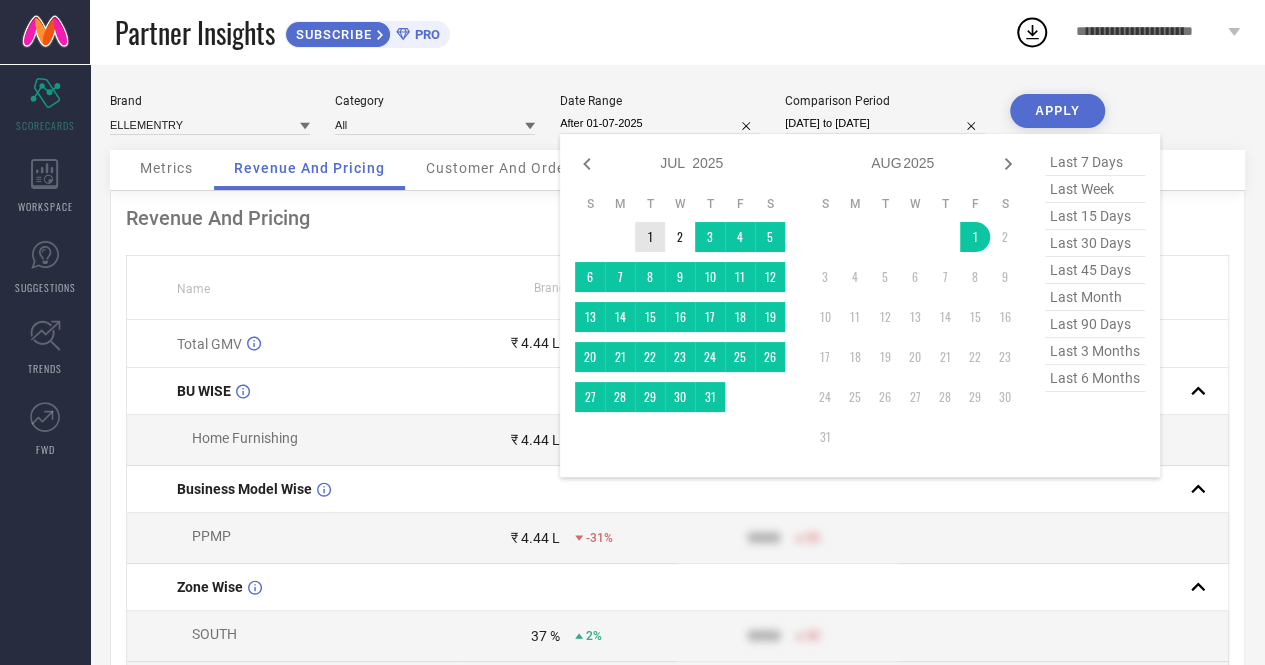 click on "1" at bounding box center [650, 237] 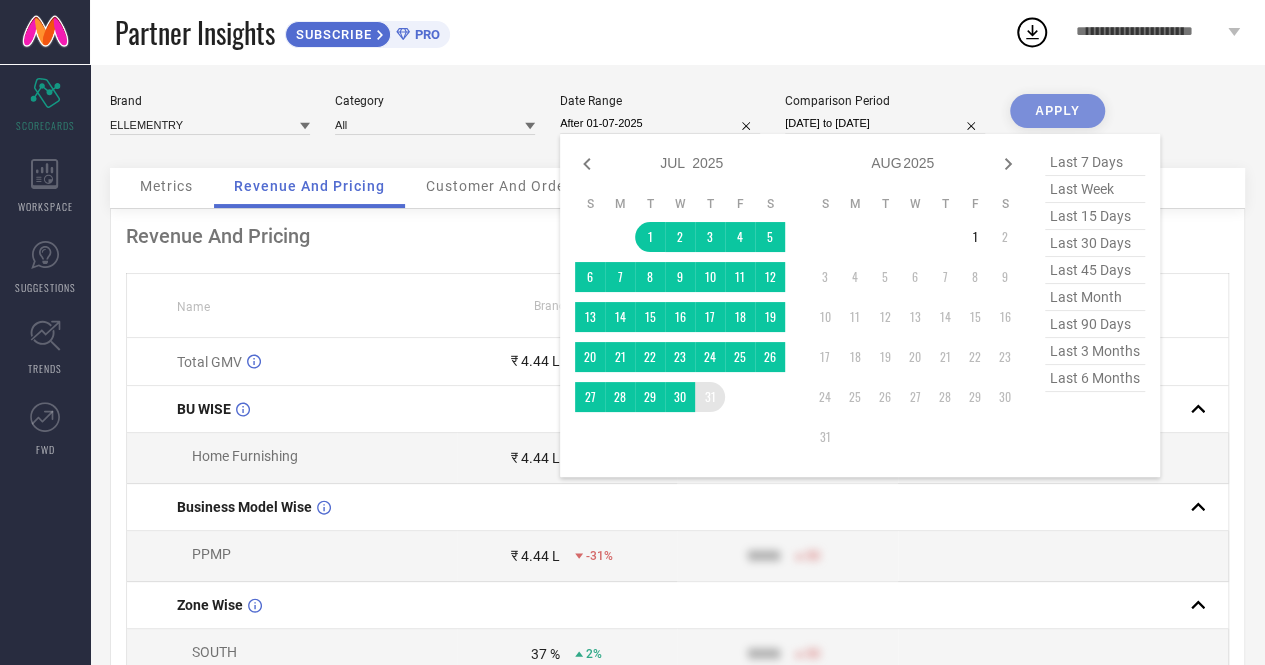 type on "01-07-2025 to 31-07-2025" 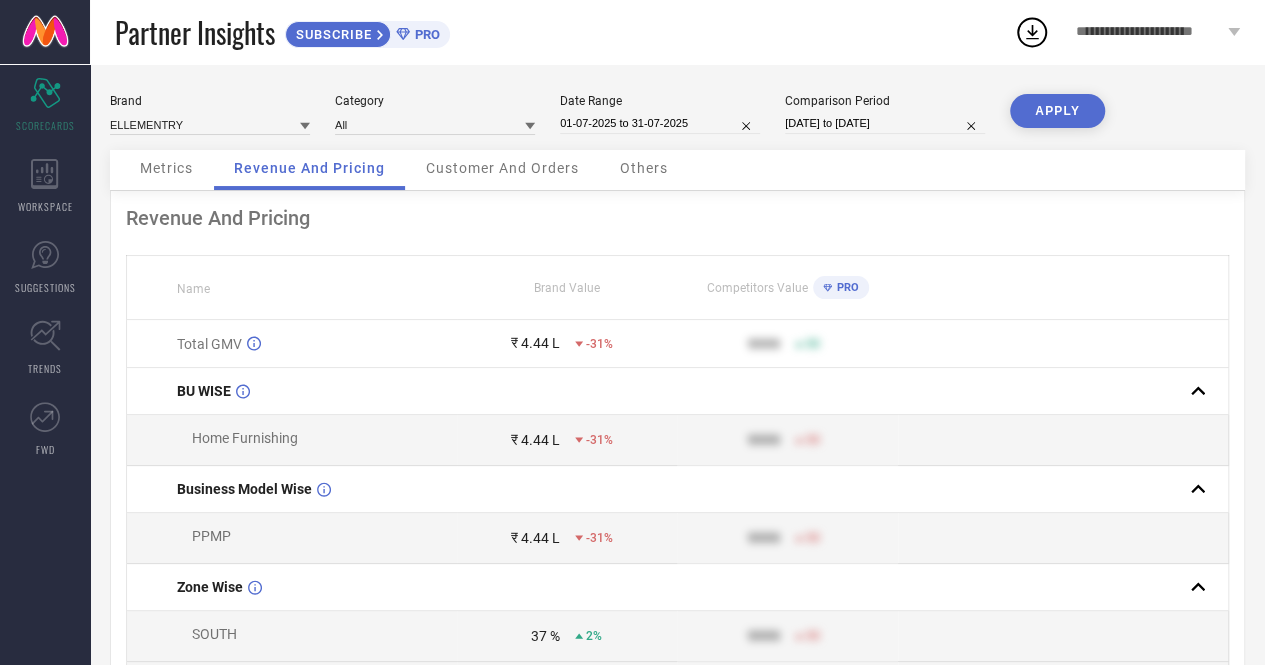 select on "6" 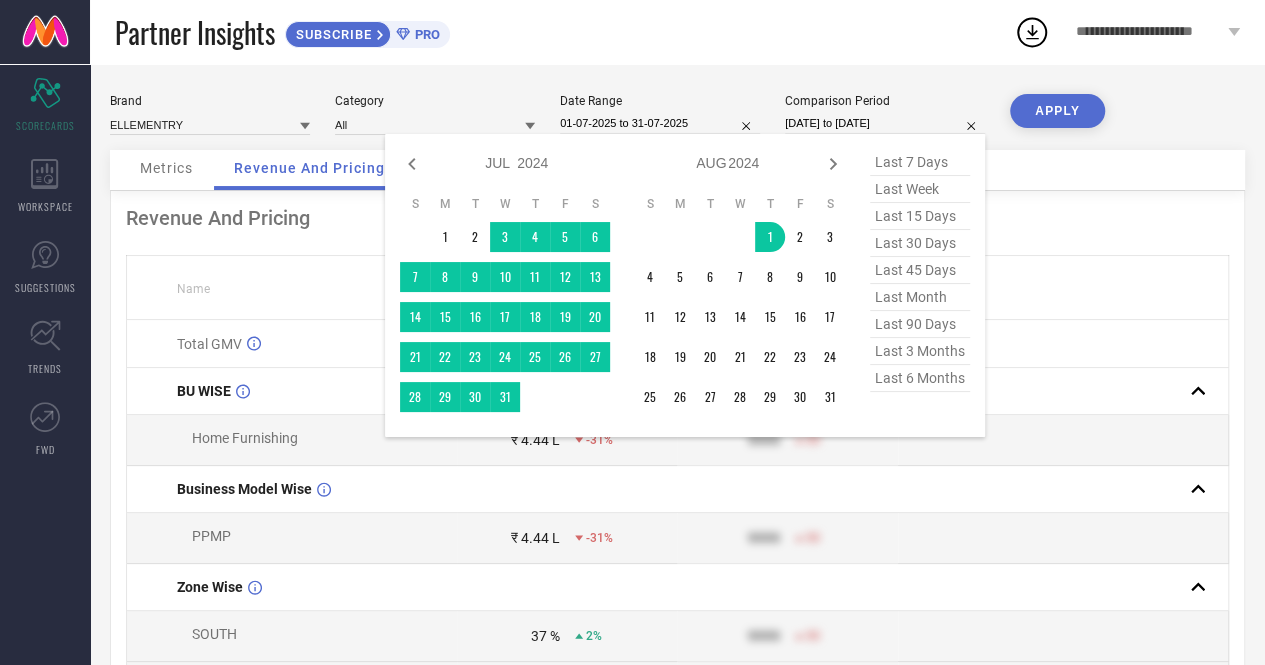 click on "[DATE] to [DATE]" at bounding box center [885, 123] 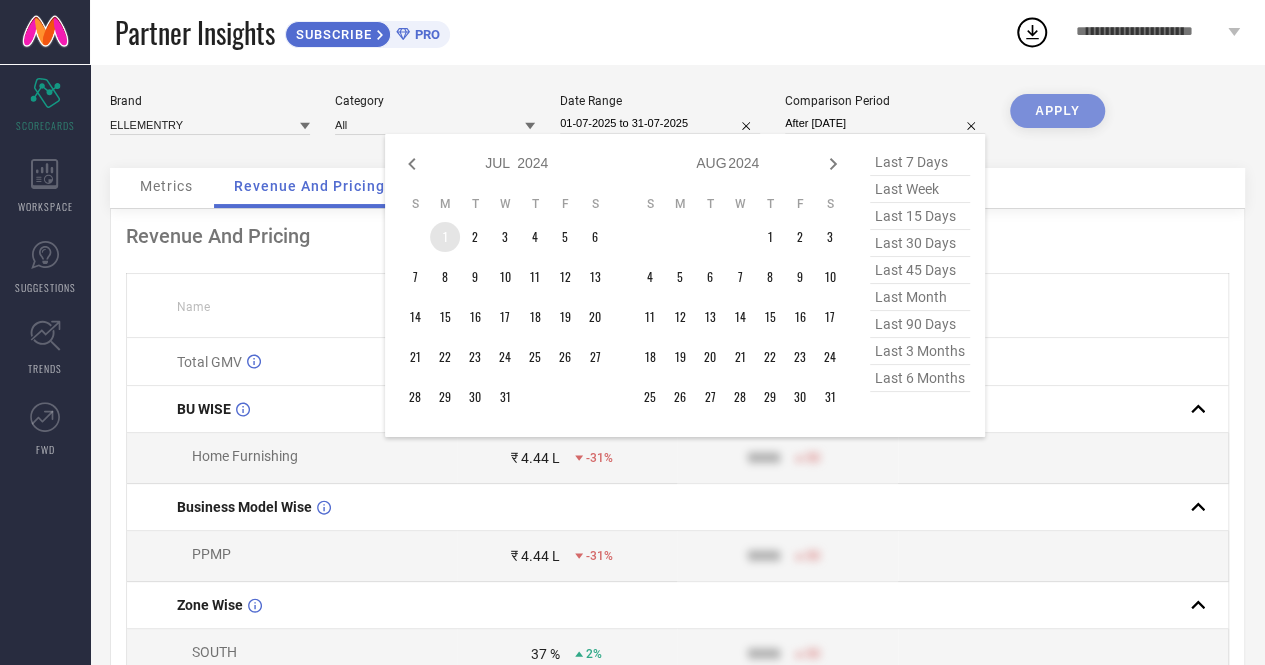 click on "1" at bounding box center [445, 237] 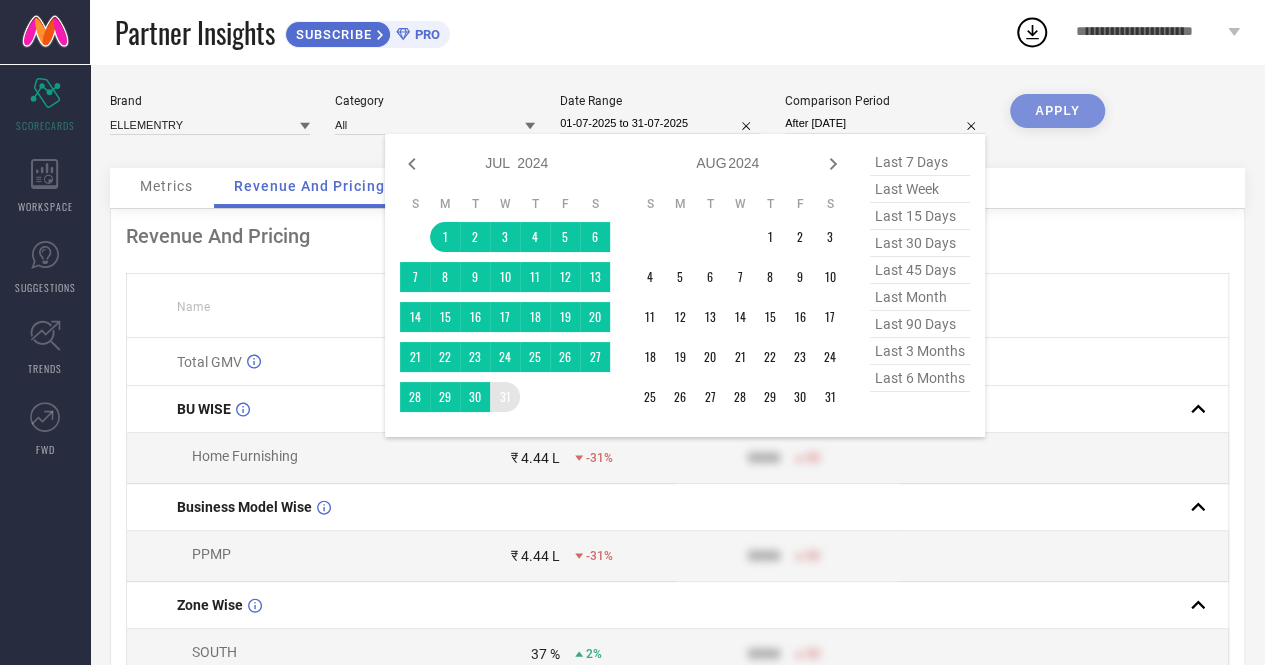type on "[DATE] to [DATE]" 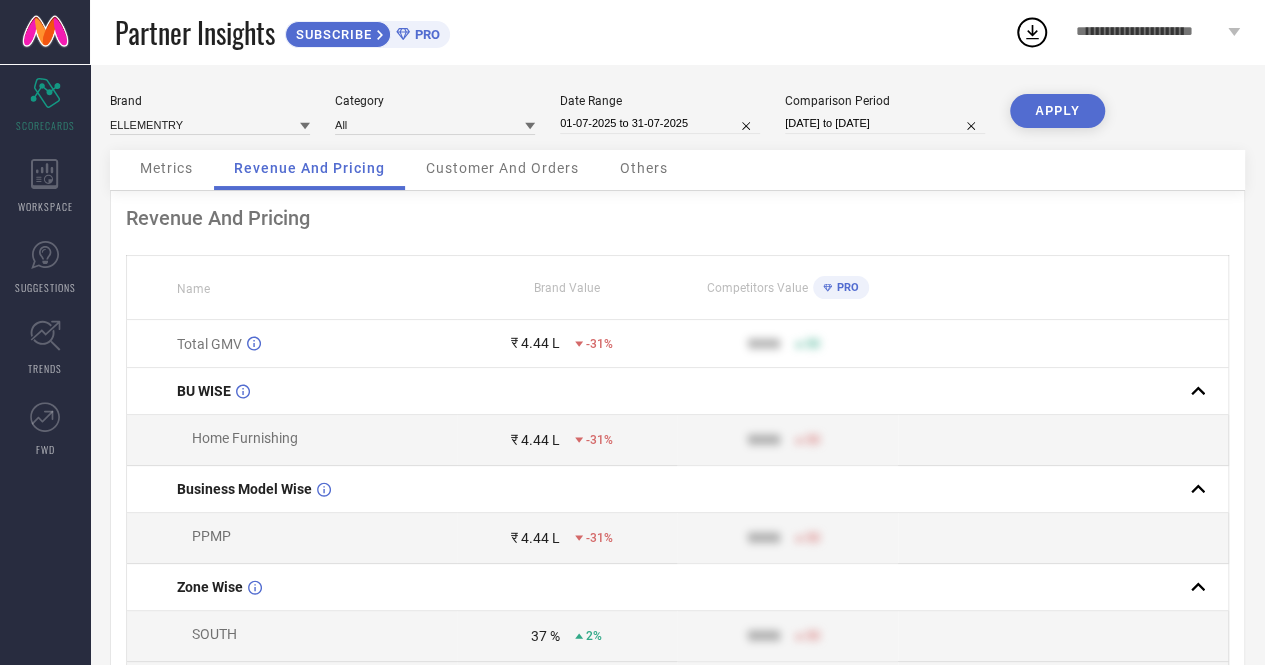 click on "APPLY" at bounding box center (1057, 111) 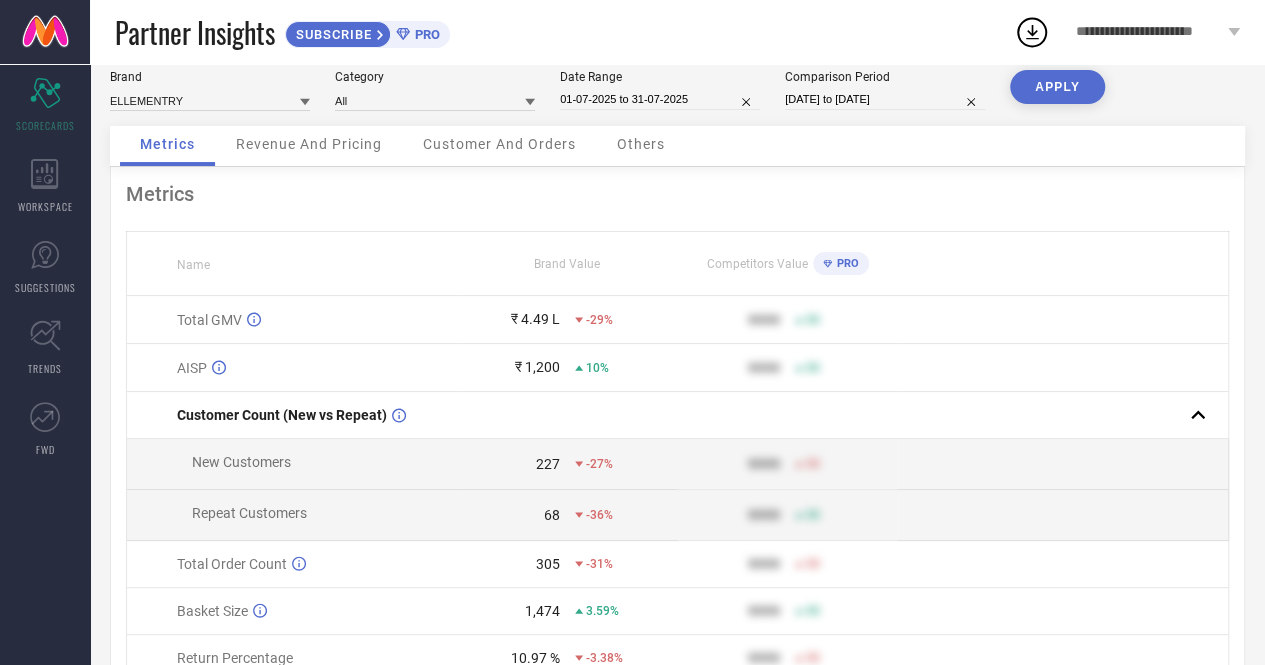 scroll, scrollTop: 0, scrollLeft: 0, axis: both 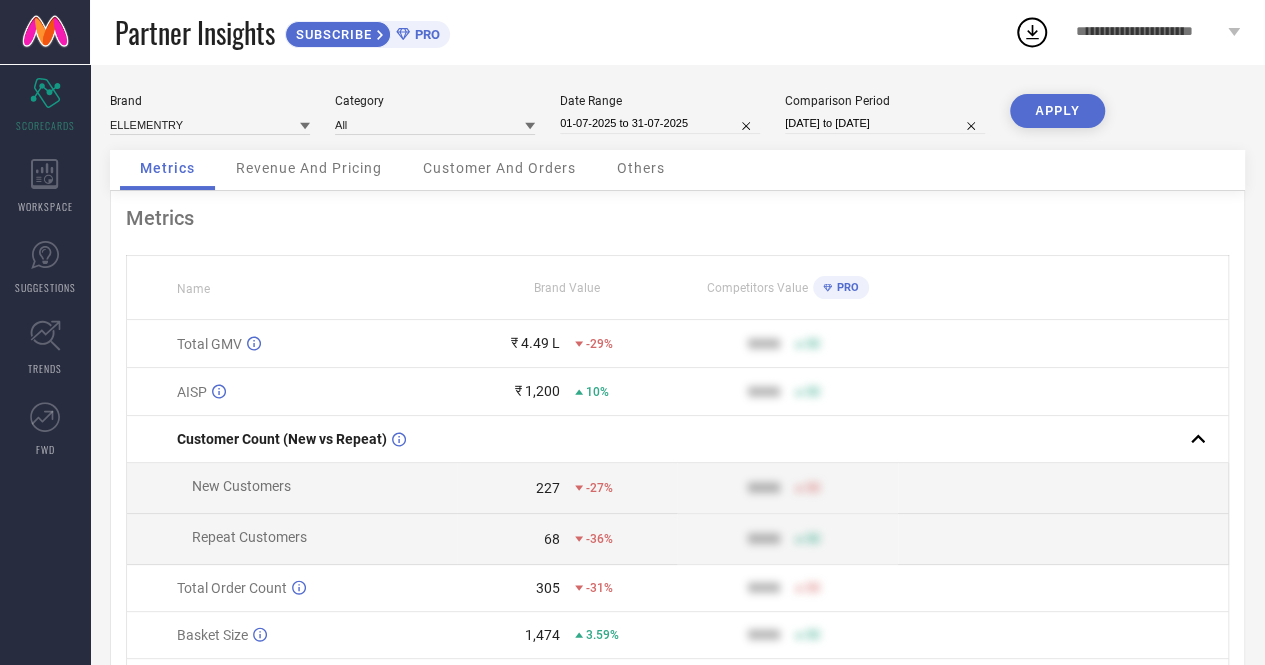 click on "₹ 4.49 L" at bounding box center [535, 343] 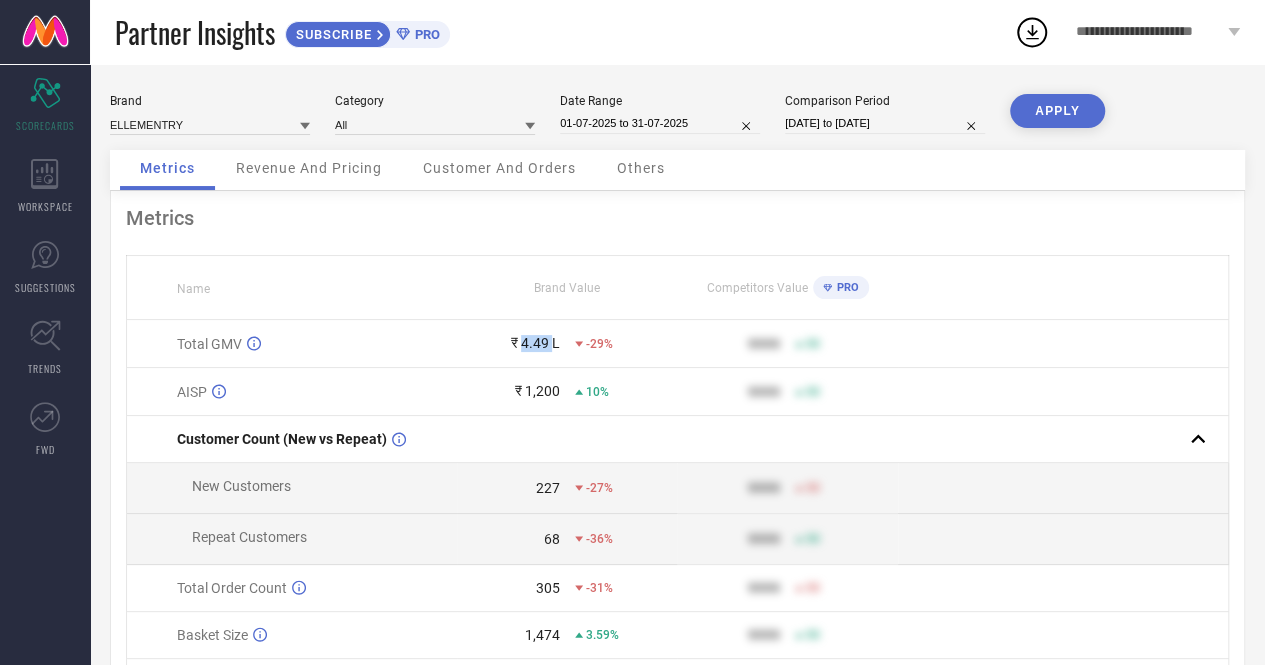 click on "₹ 4.49 L" at bounding box center [535, 343] 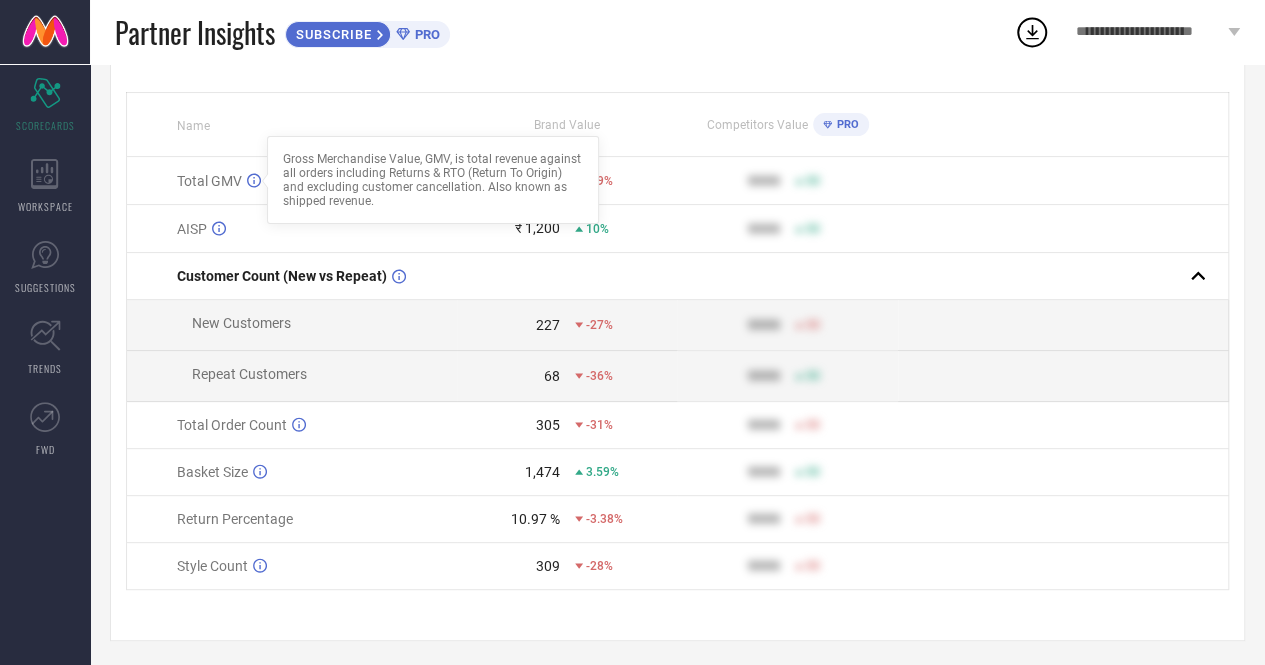 scroll, scrollTop: 171, scrollLeft: 0, axis: vertical 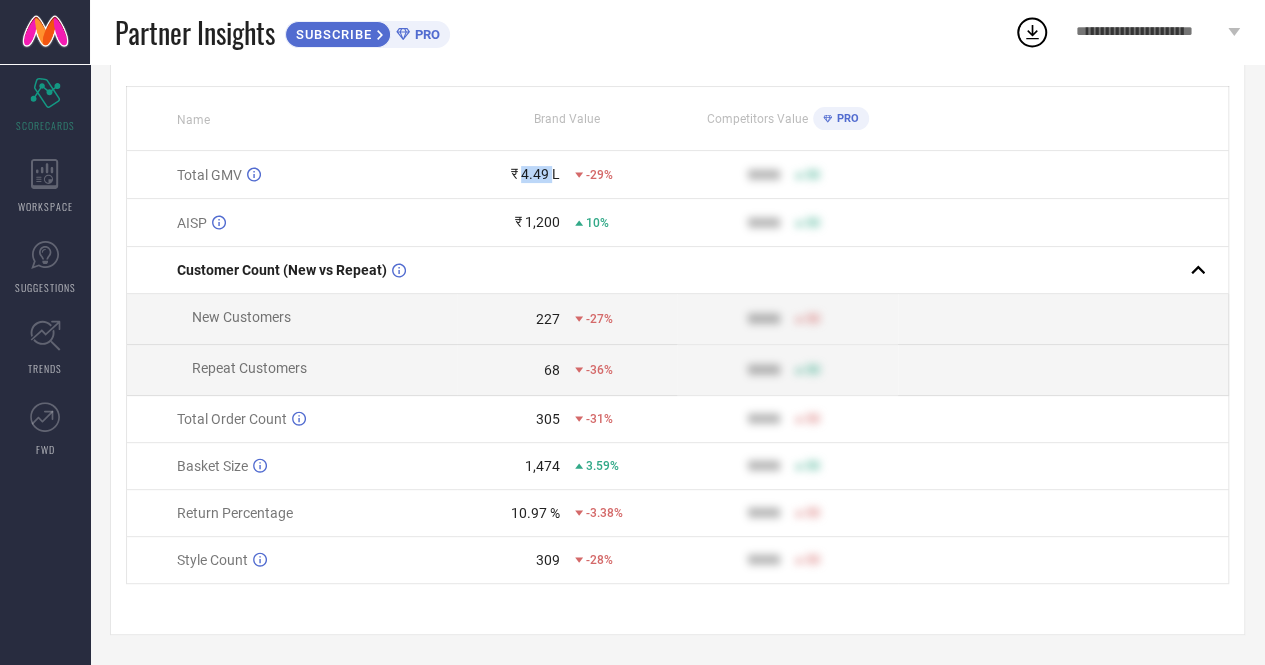 click on "₹ 4.49 L" at bounding box center (535, 174) 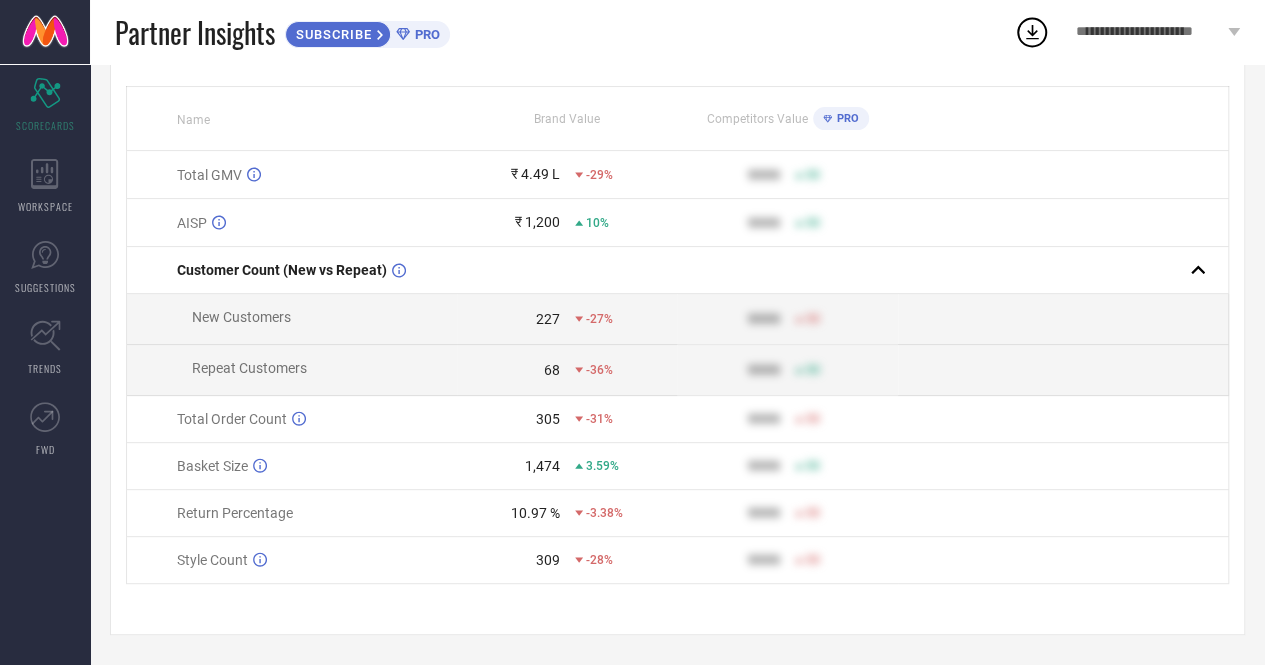 click on "227" at bounding box center [548, 319] 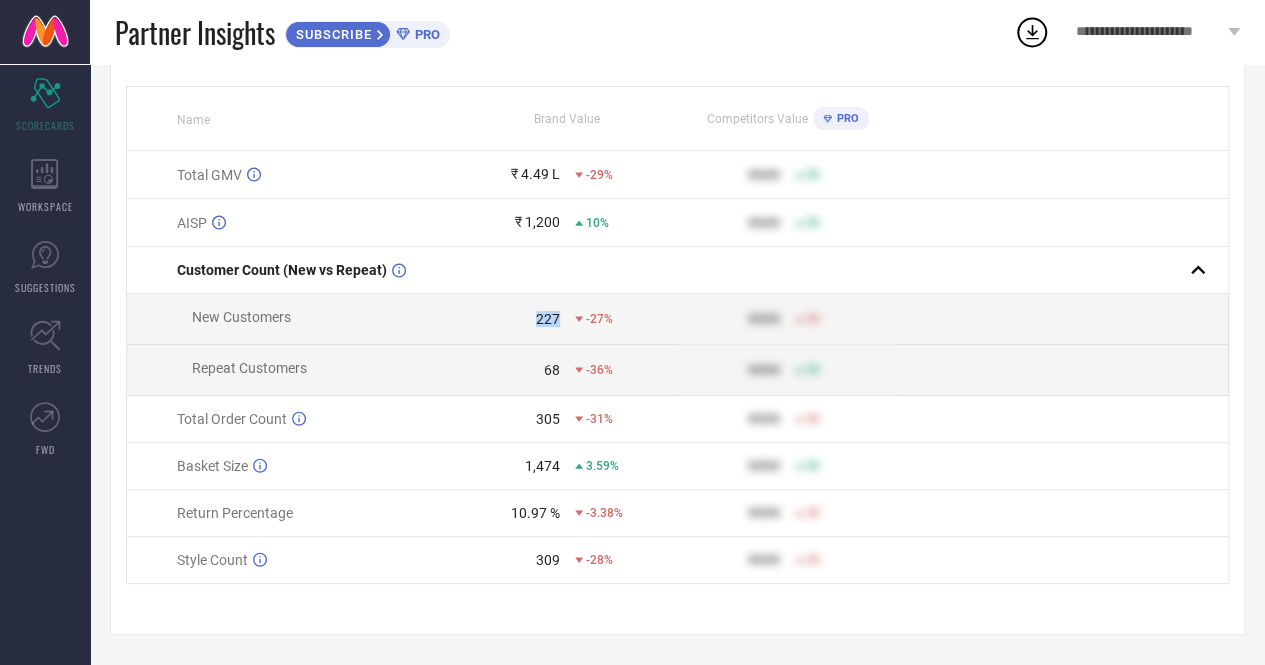 click on "227" at bounding box center (548, 319) 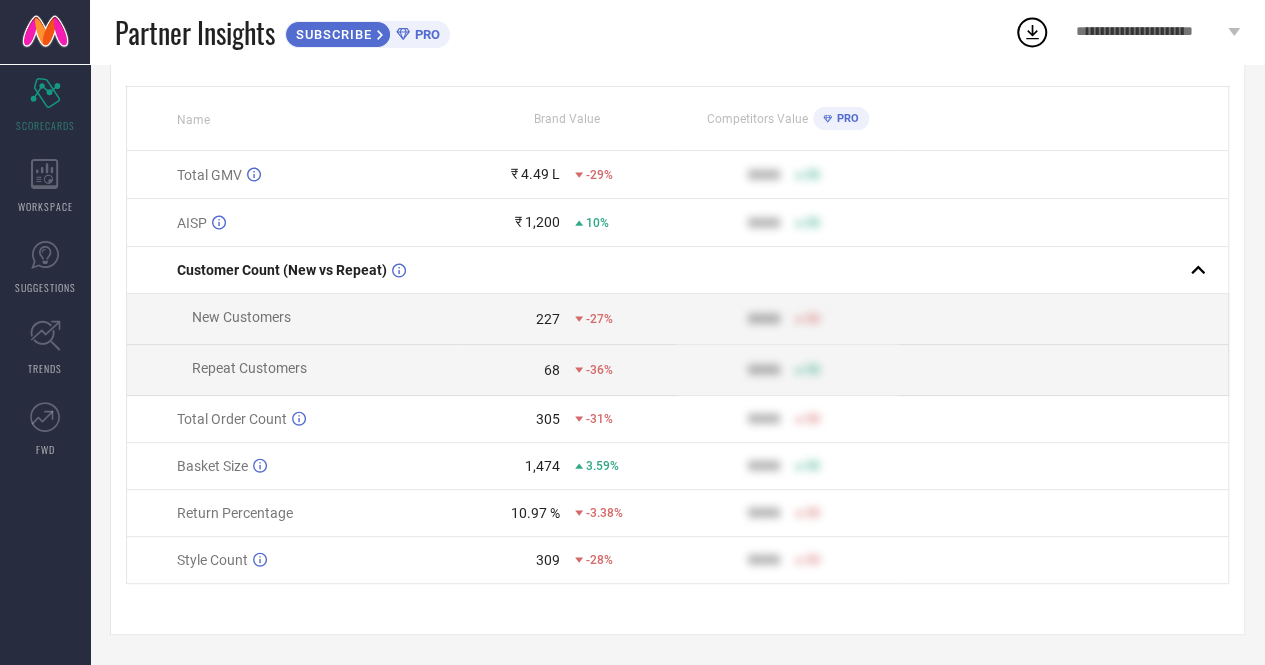 click on "68" at bounding box center (552, 370) 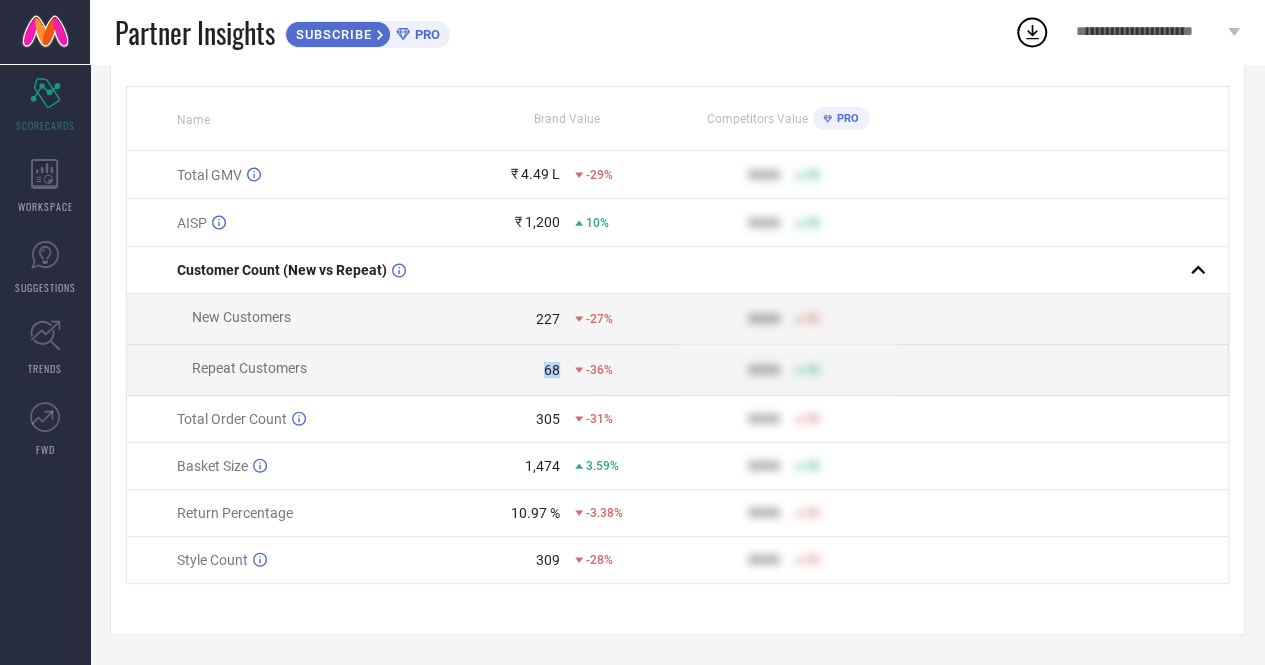 click on "68" at bounding box center [552, 370] 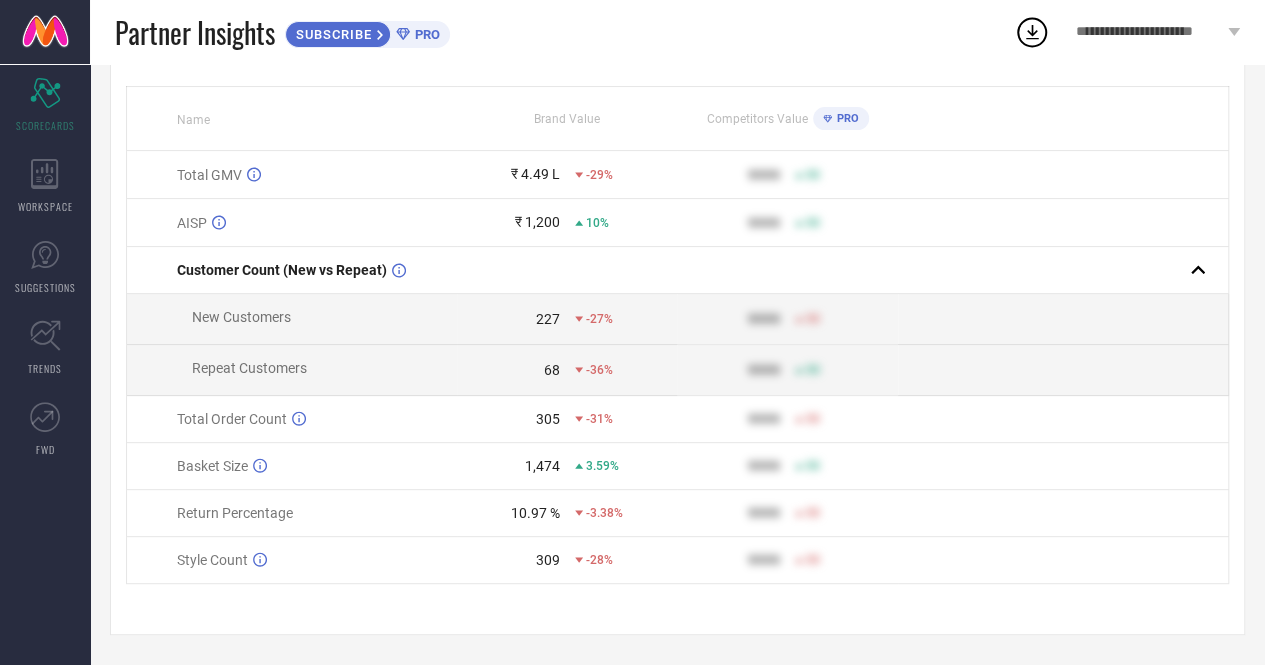 click on "305" at bounding box center (548, 419) 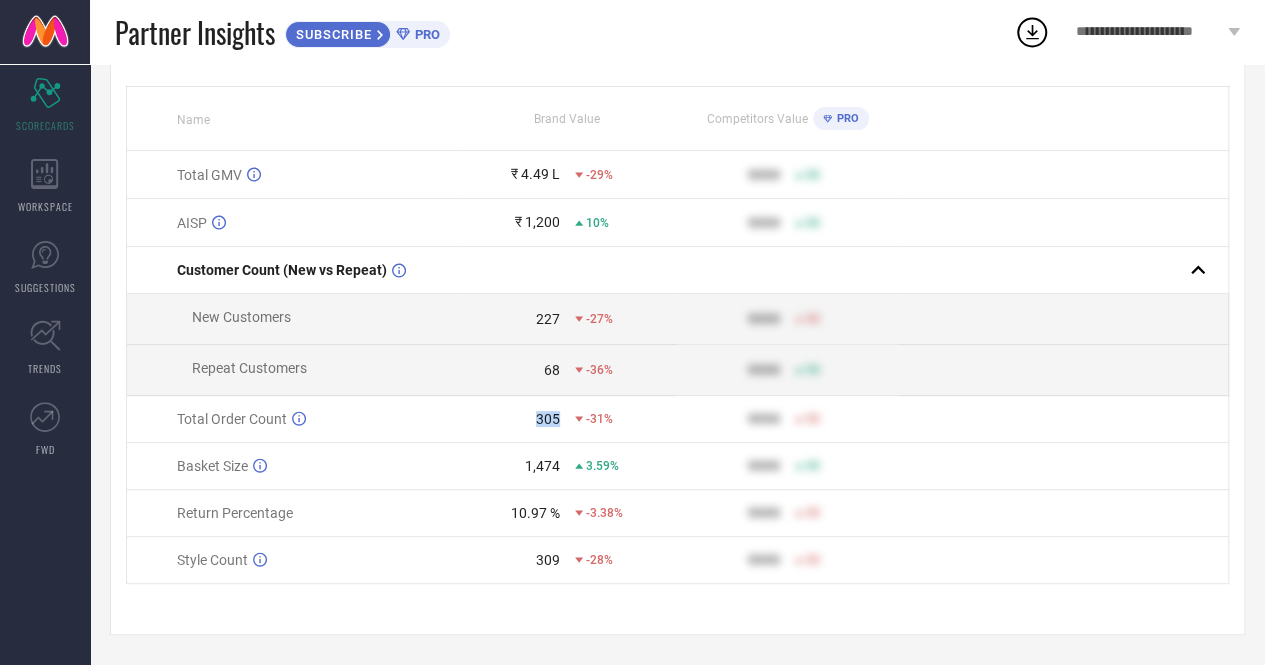 click on "305" at bounding box center [548, 419] 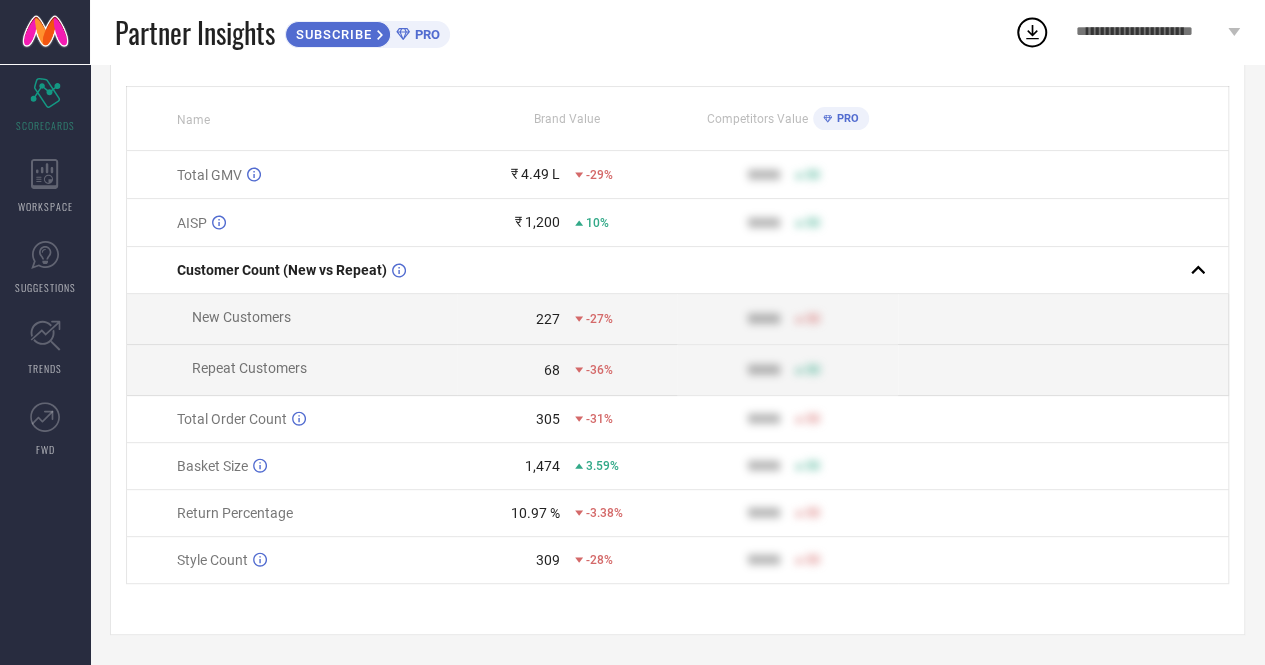 click on "1,474" at bounding box center [542, 466] 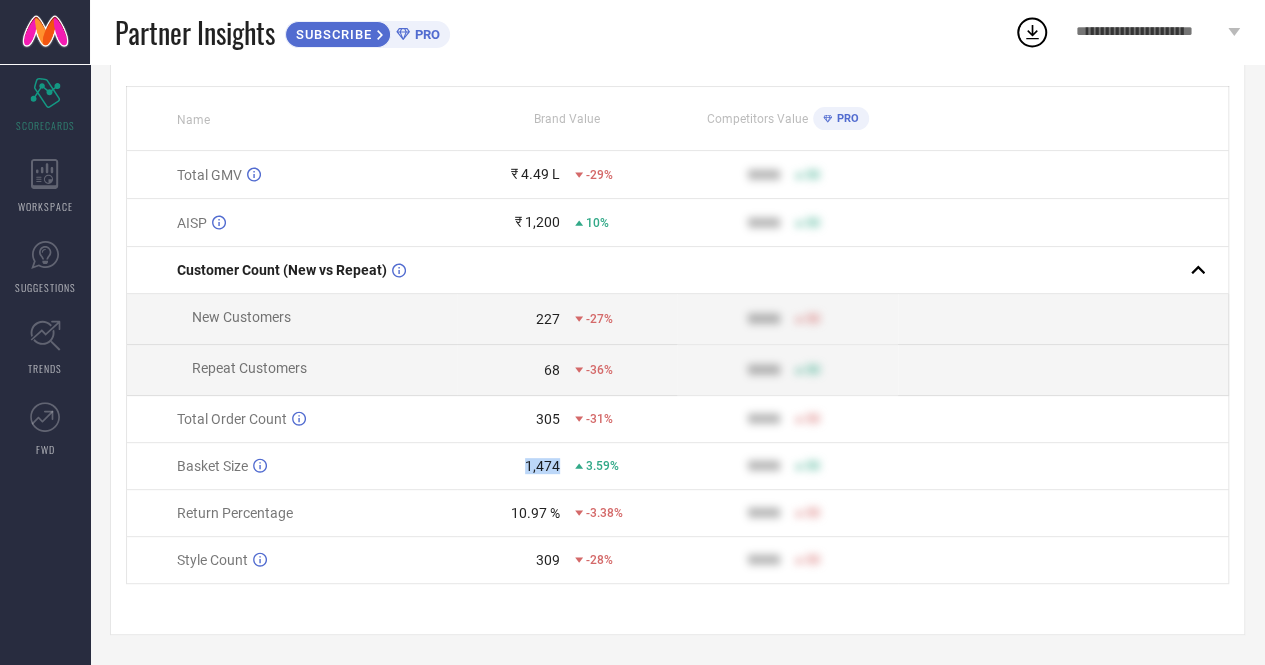 click on "1,474" at bounding box center (542, 466) 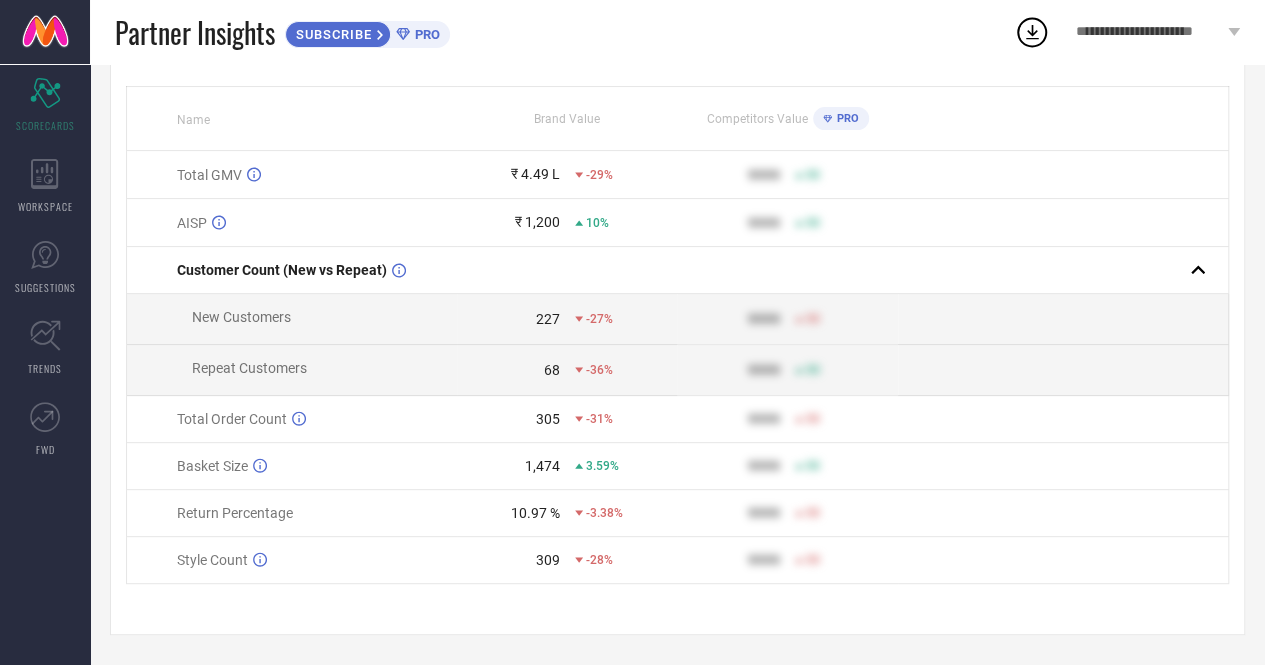 click on "10.97 %" at bounding box center (535, 513) 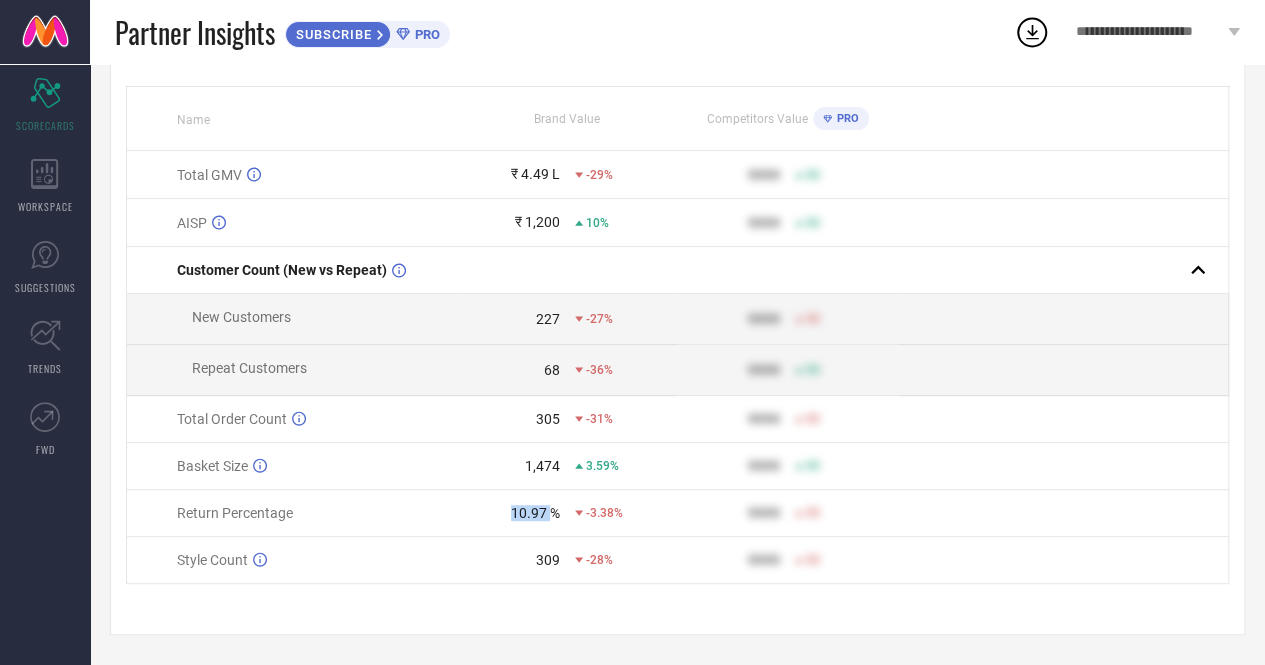 click on "10.97 %" at bounding box center (535, 513) 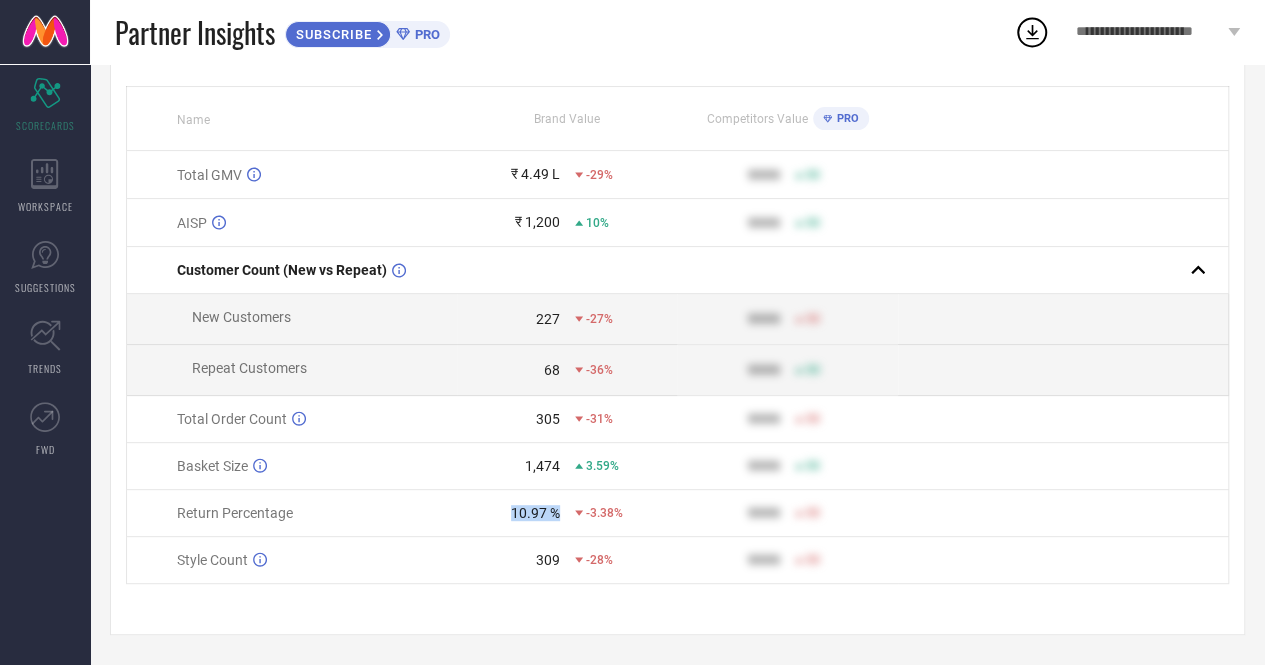 click on "10.97 %" at bounding box center (535, 513) 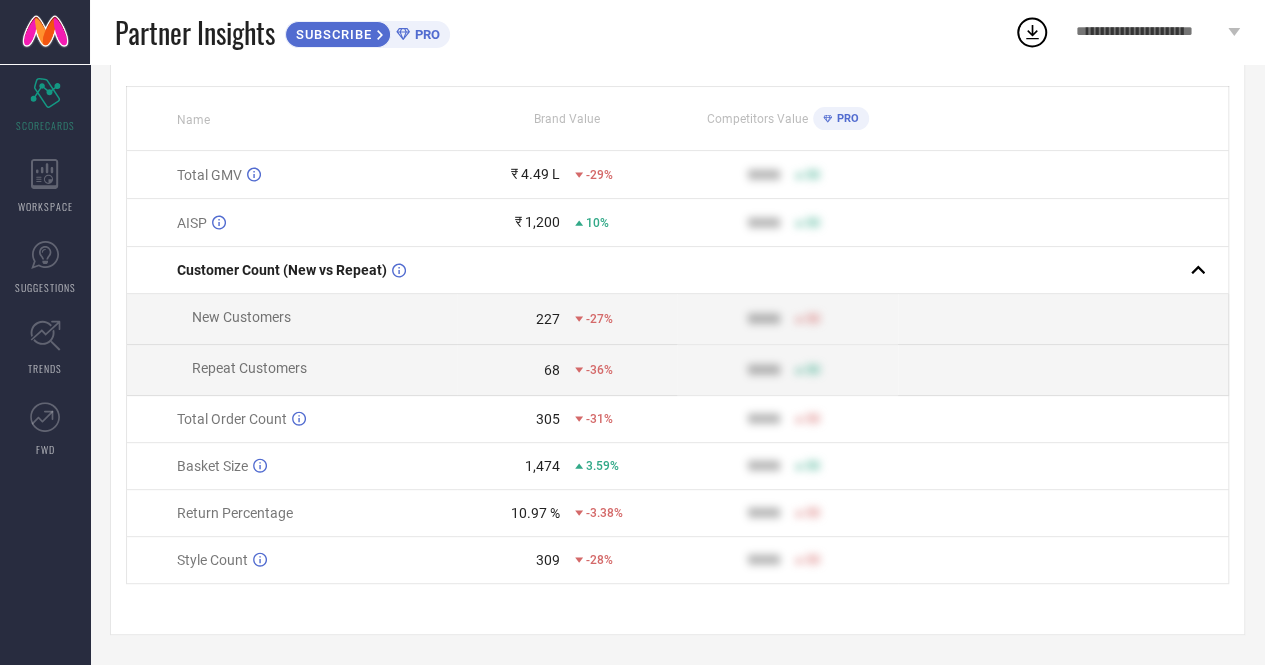 click on "10.97 %" at bounding box center (535, 513) 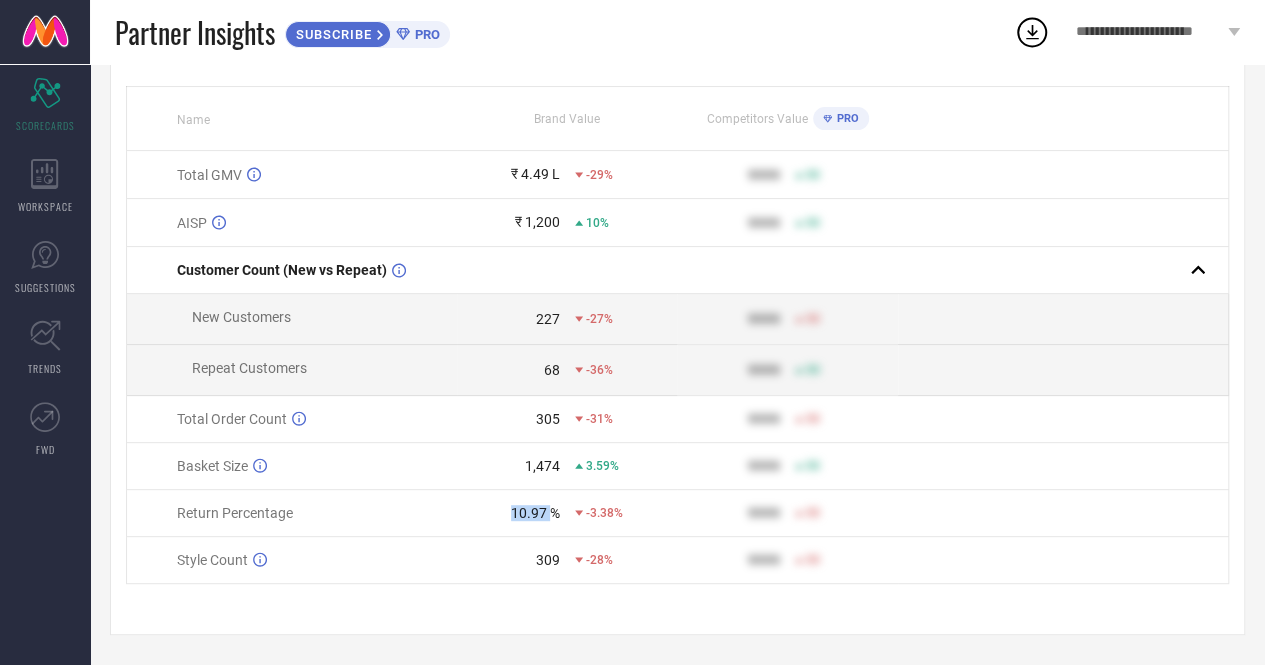 click on "10.97 %" at bounding box center (535, 513) 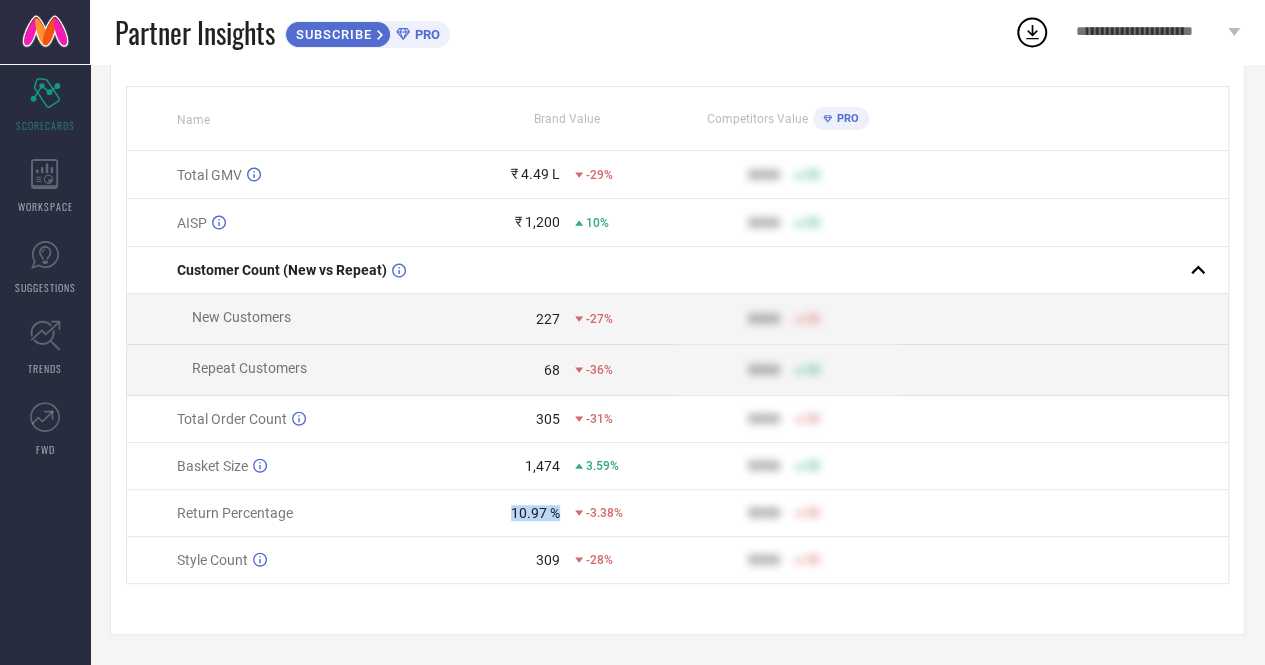 click on "10.97 %" at bounding box center (535, 513) 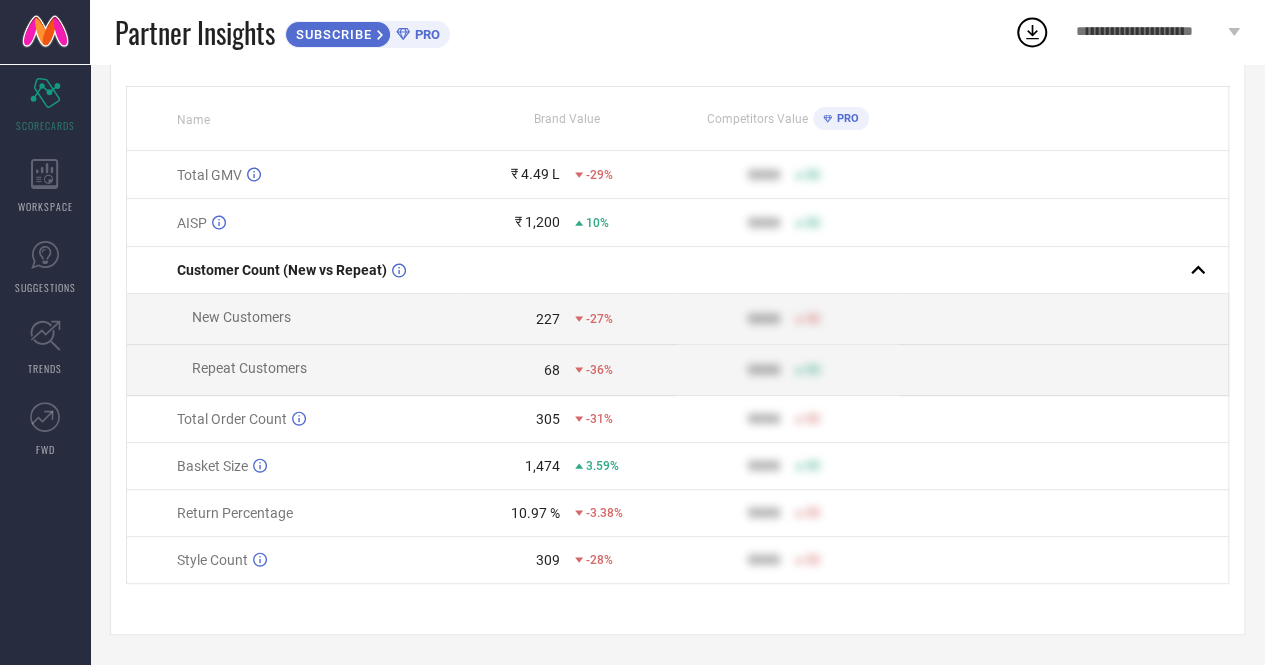click on "309" at bounding box center (548, 560) 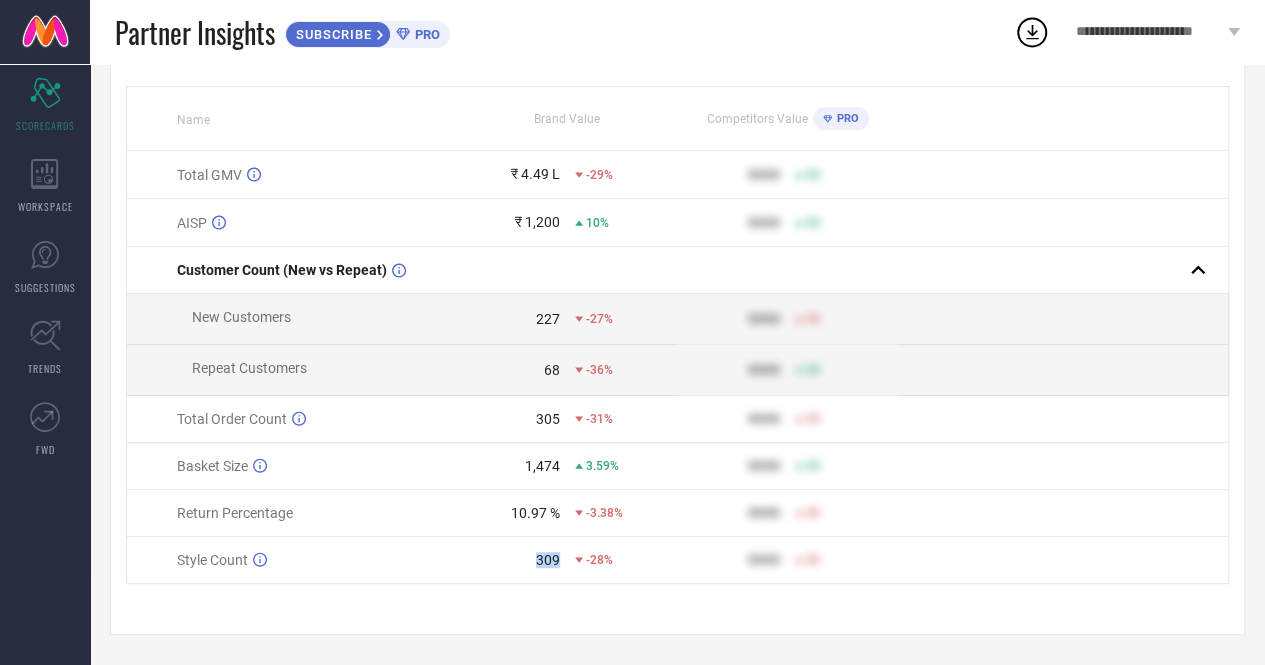click on "309" at bounding box center [548, 560] 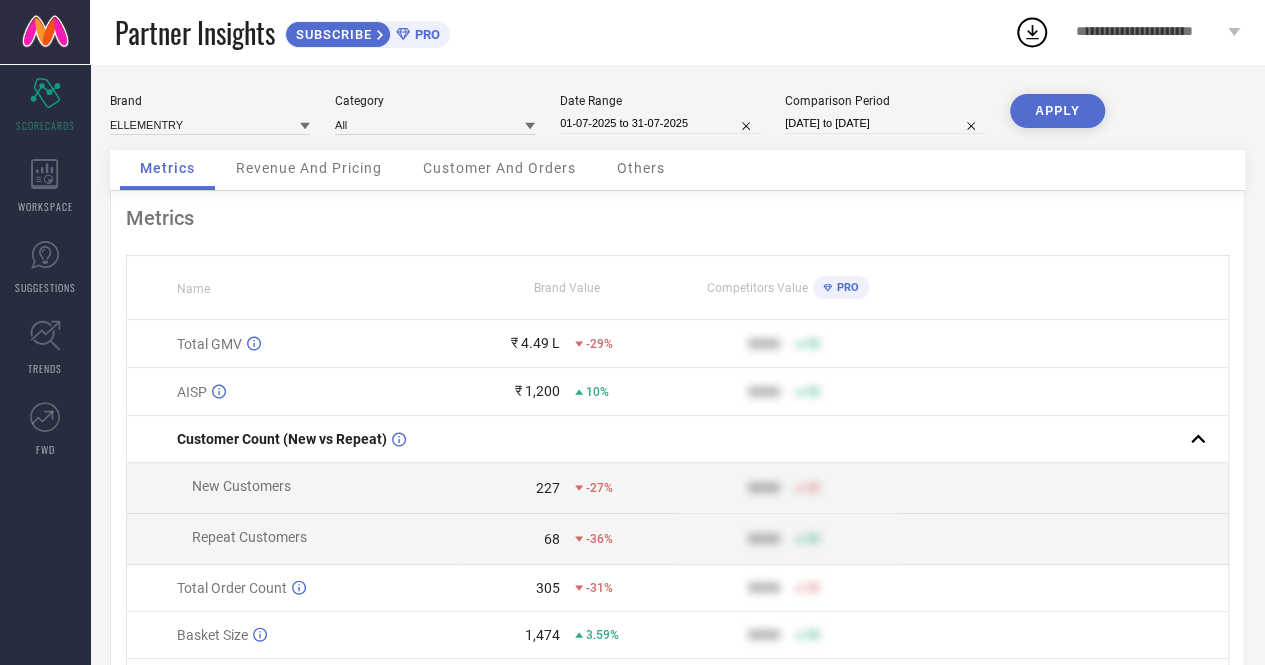 click on "Revenue And Pricing" at bounding box center (309, 168) 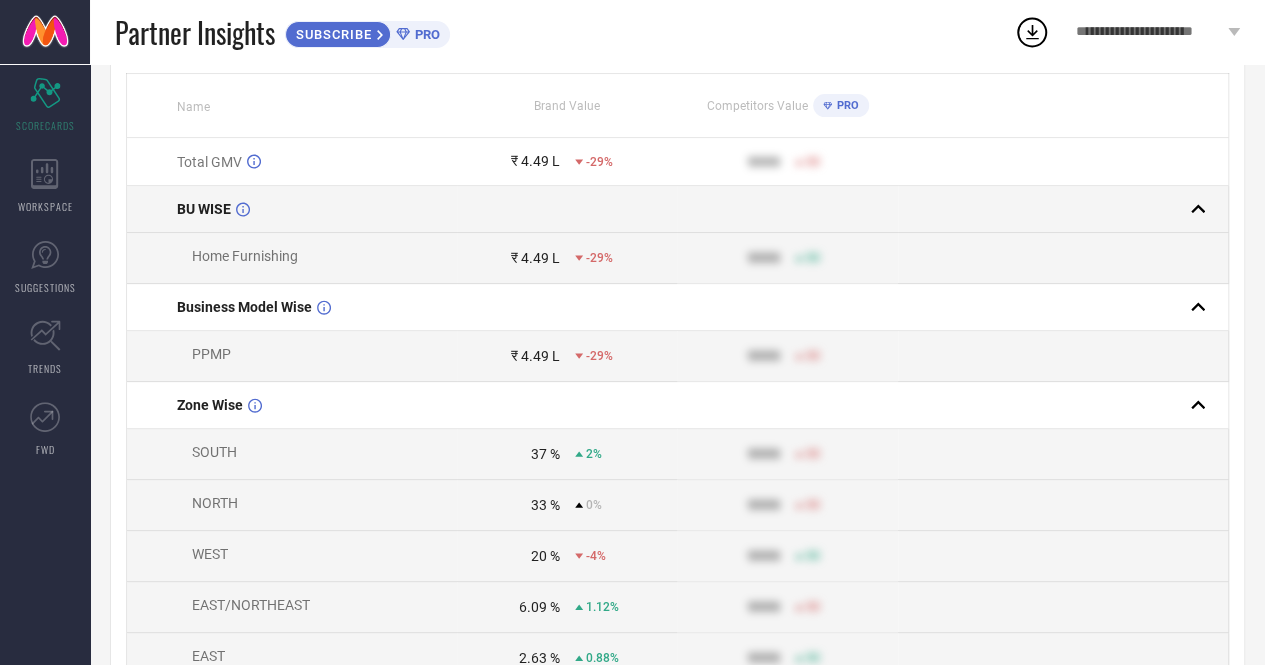 scroll, scrollTop: 200, scrollLeft: 0, axis: vertical 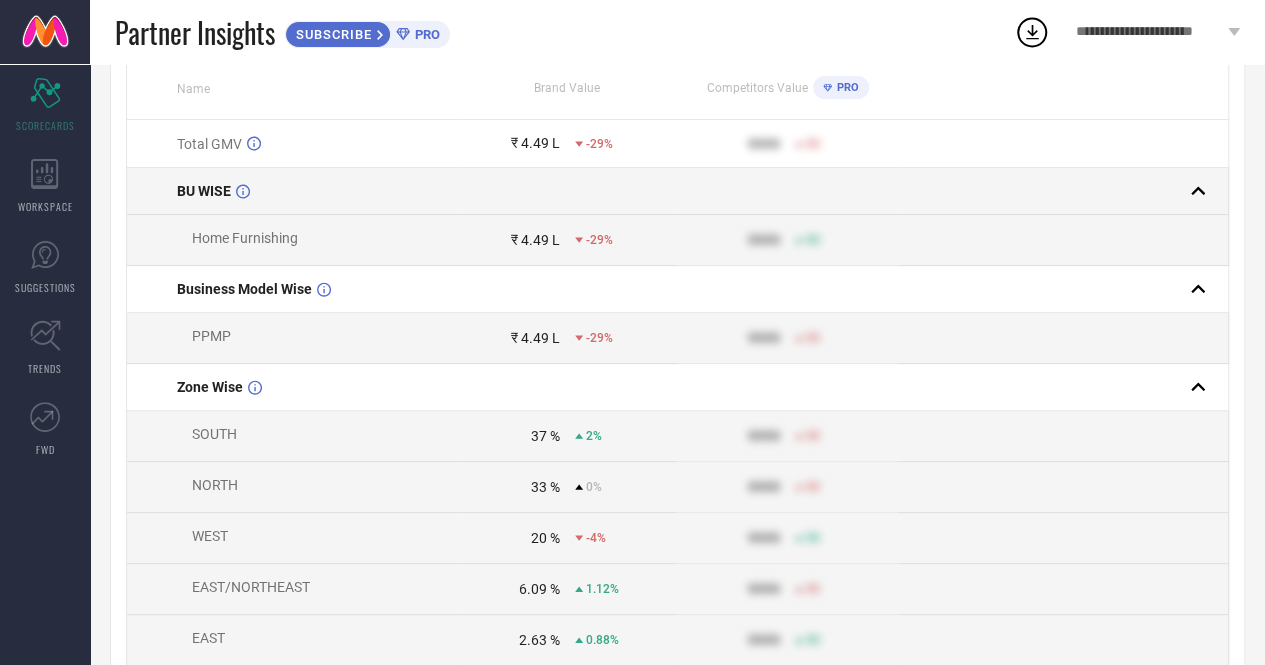 click on "BU WISE" at bounding box center (316, 191) 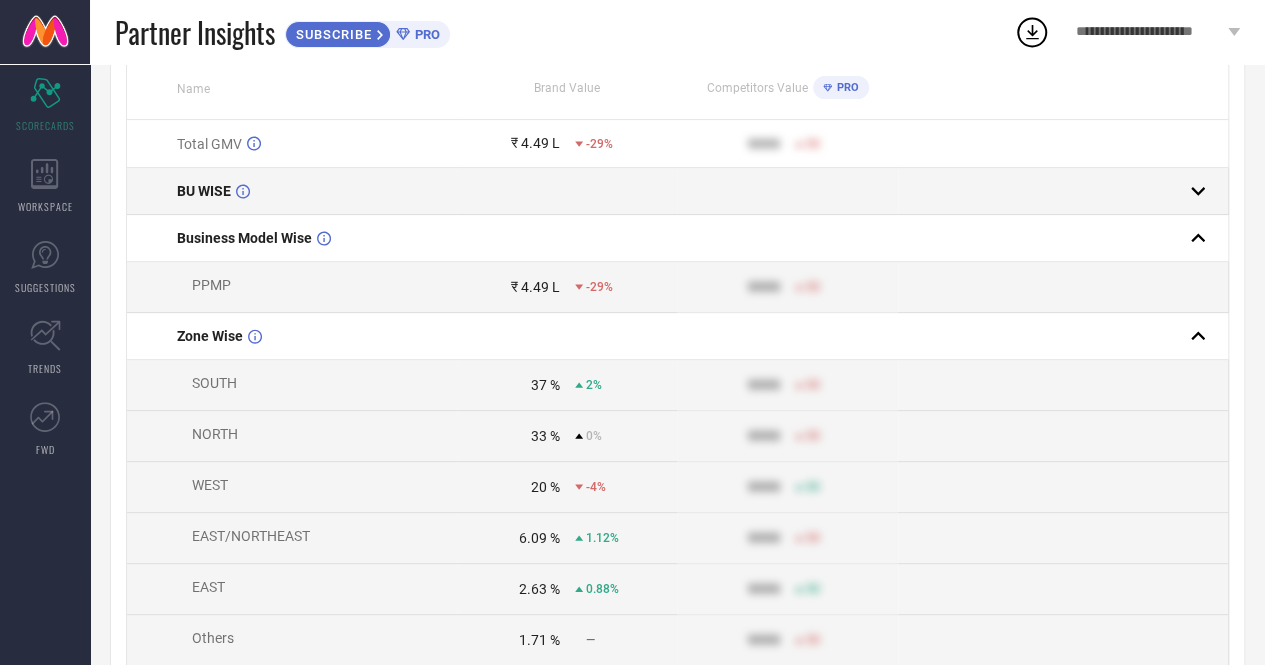 click on "BU WISE" at bounding box center [316, 191] 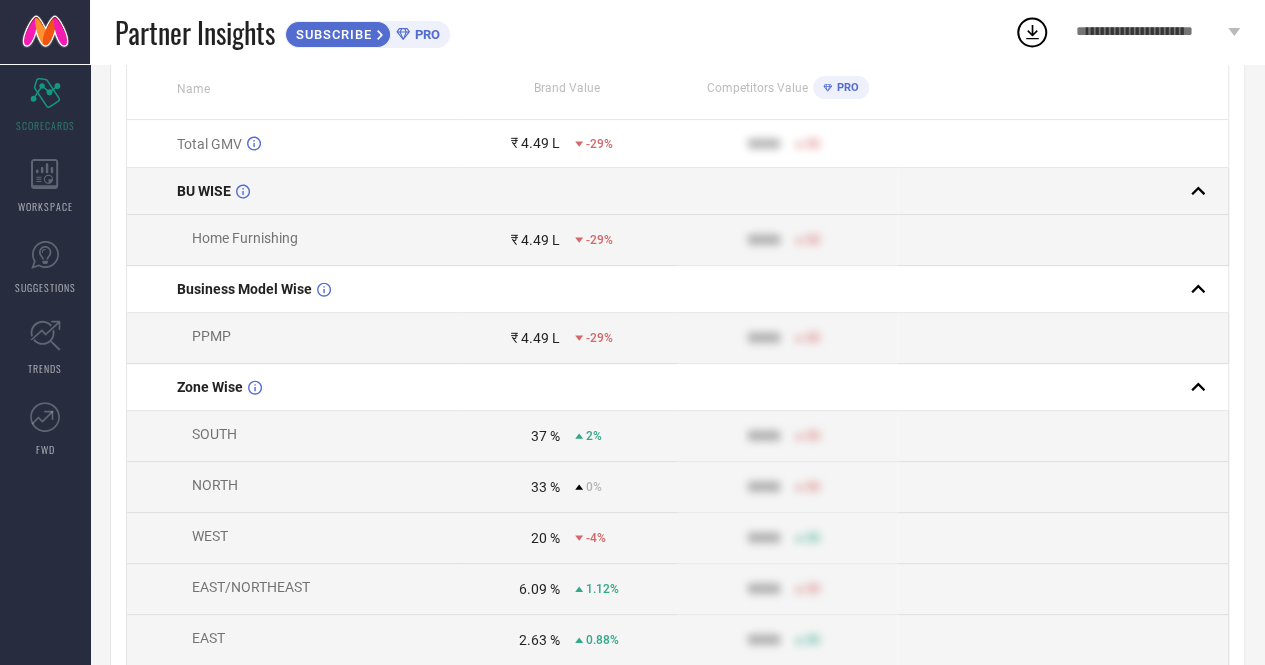 click on "BU WISE" at bounding box center (316, 191) 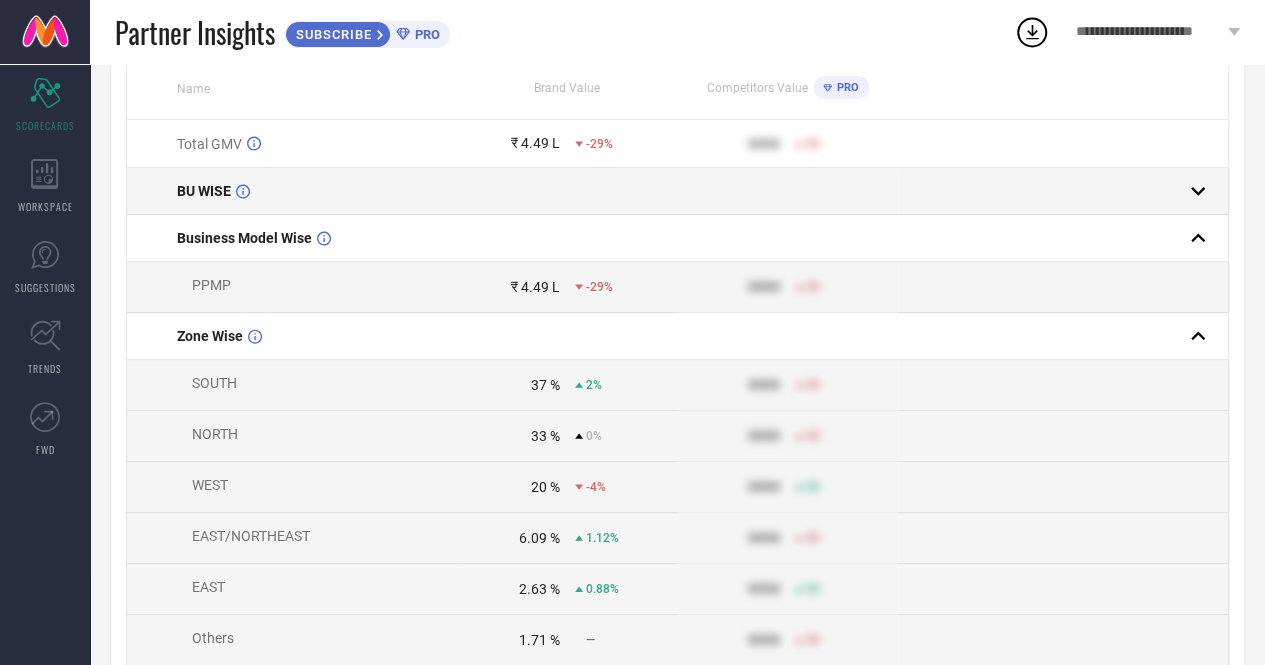 click on "BU WISE" at bounding box center [316, 191] 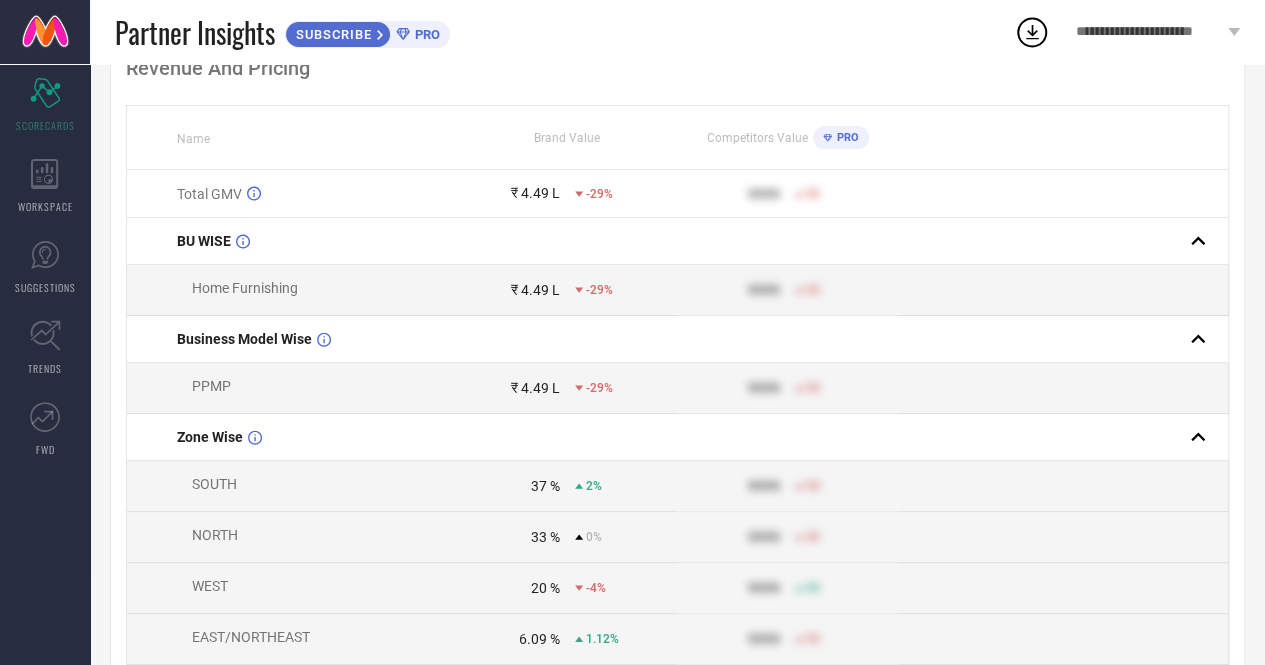scroll, scrollTop: 0, scrollLeft: 0, axis: both 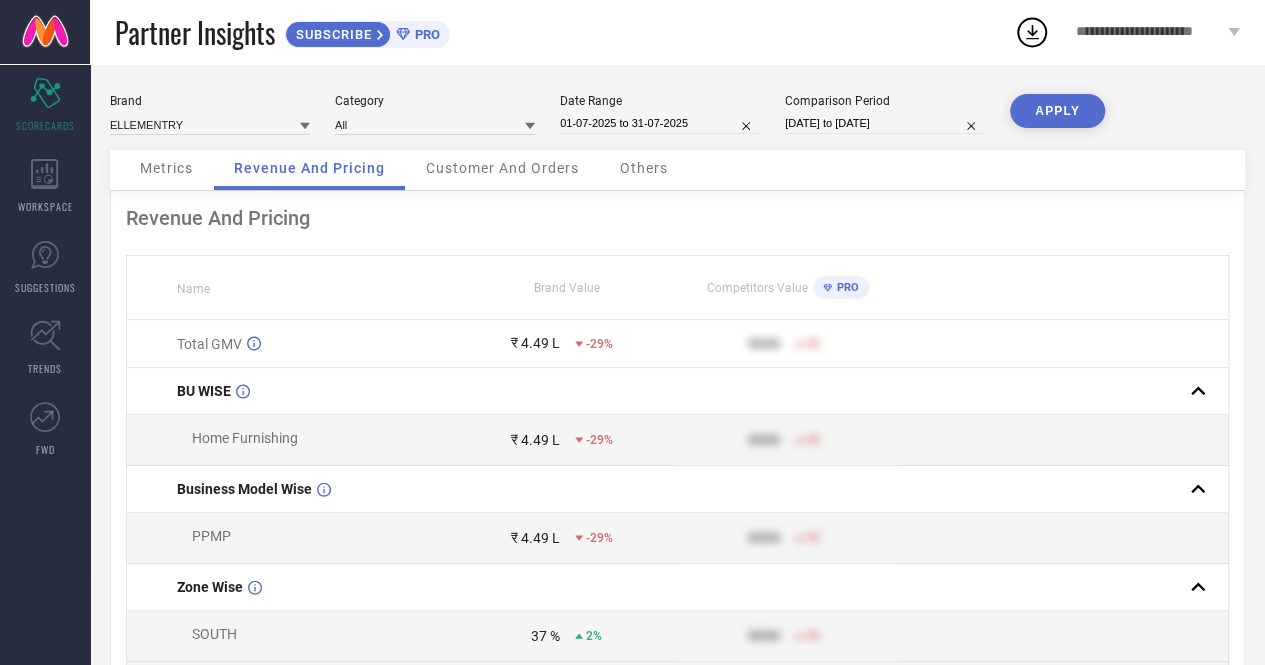 click on "Customer And Orders" at bounding box center [502, 168] 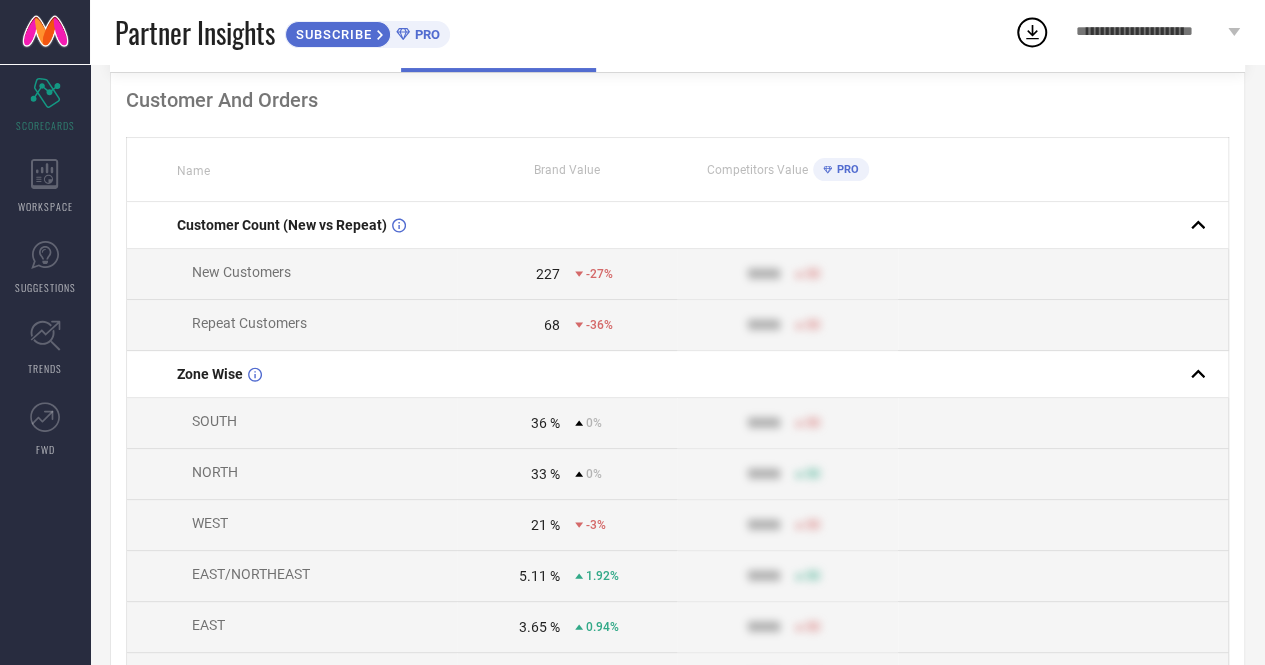 scroll, scrollTop: 0, scrollLeft: 0, axis: both 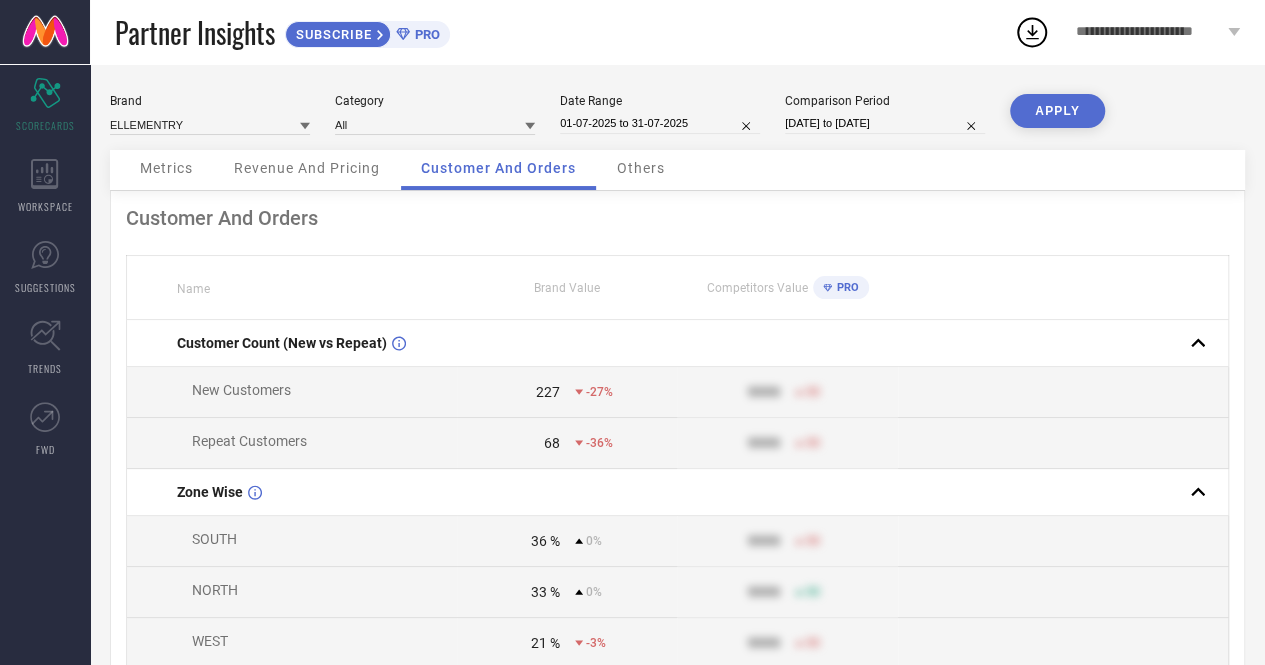 click on "Others" at bounding box center [641, 168] 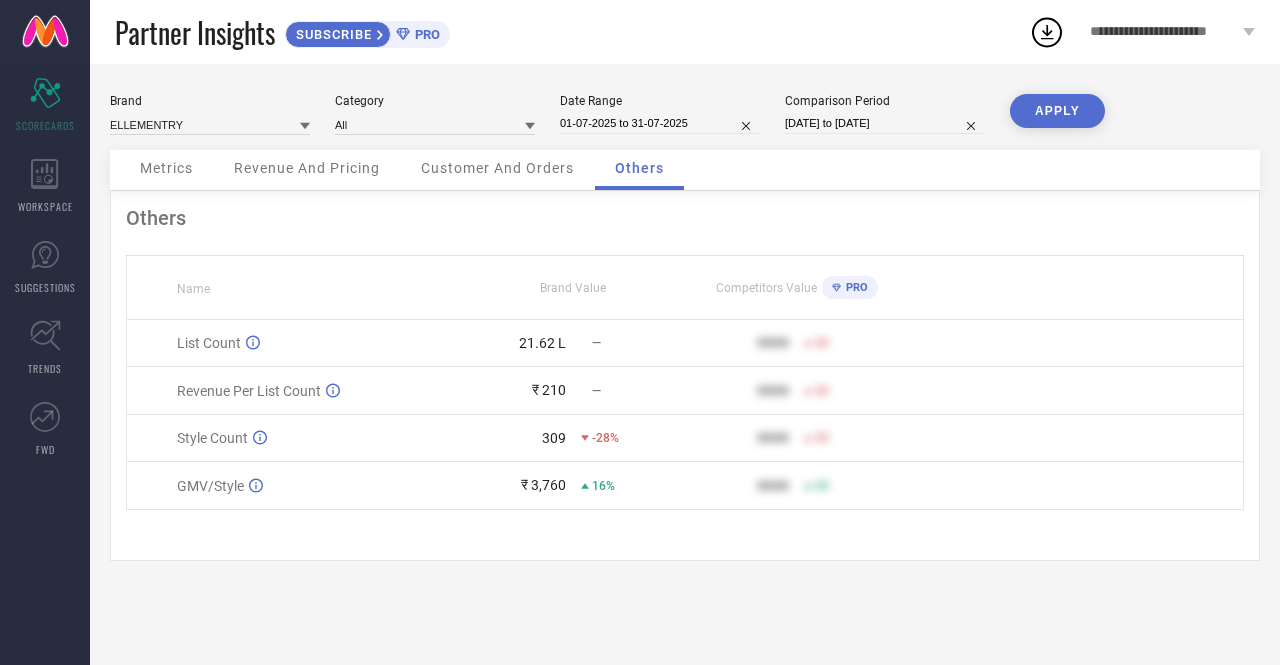 click on "Metrics" at bounding box center (166, 168) 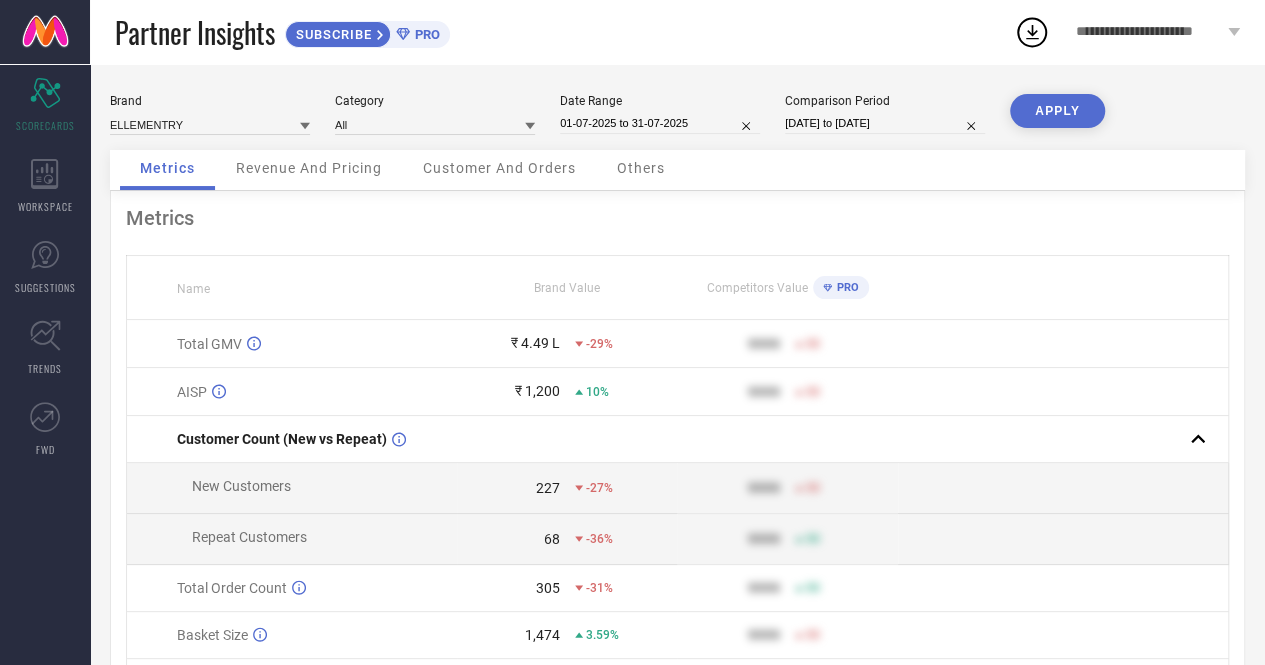 click 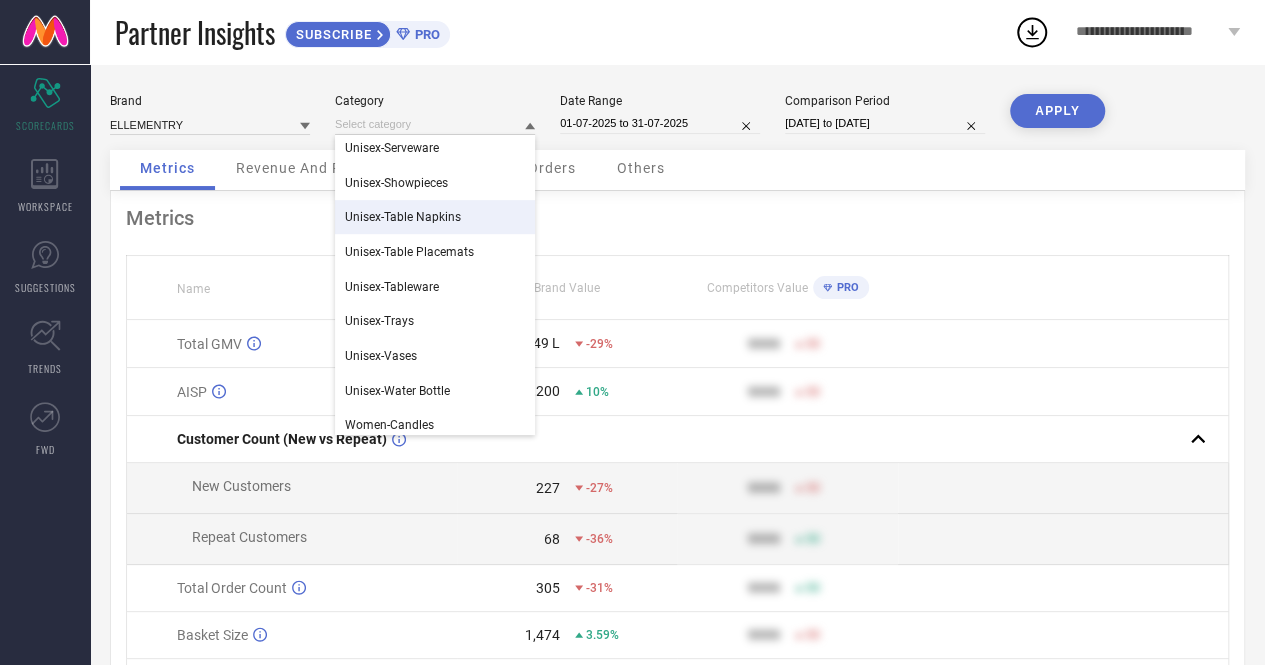 scroll, scrollTop: 566, scrollLeft: 0, axis: vertical 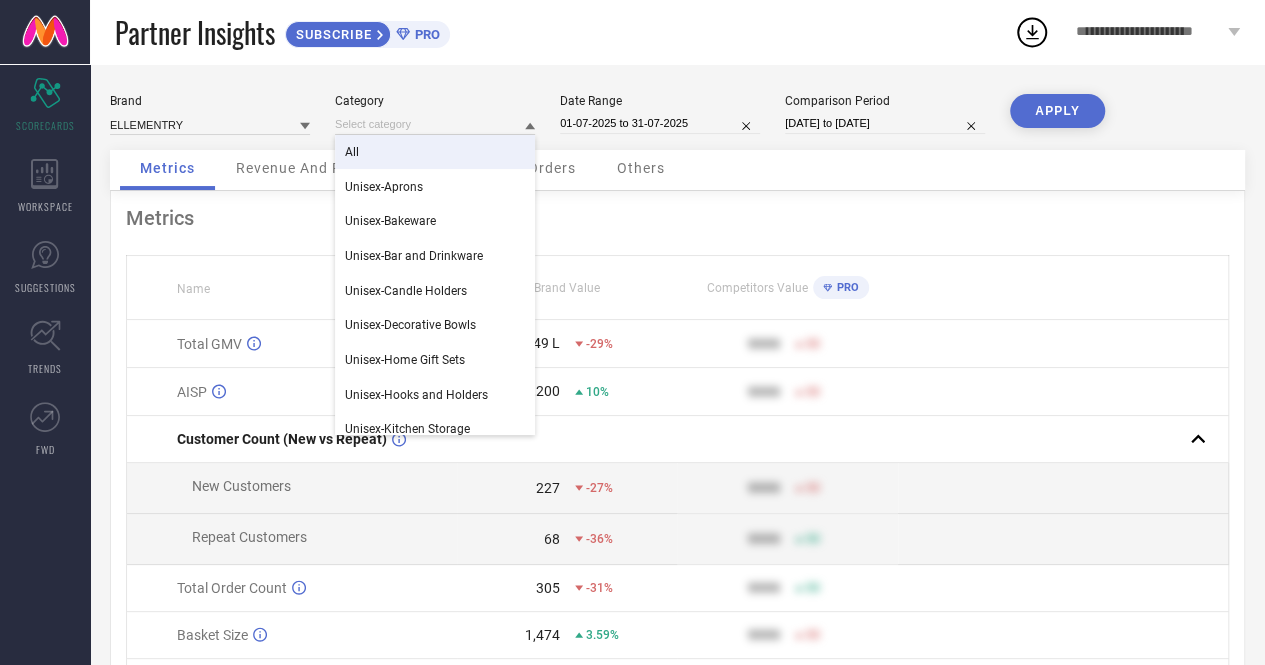 click on "Business unit (BU) split of GMV
Brand ELLEMENTRY Category All Unisex-Aprons Unisex-Bakeware Unisex-Bar and Drinkware Unisex-Candle Holders Unisex-Decorative Bowls Unisex-Home Gift Sets Unisex-Hooks and Holders Unisex-Kitchen Storage Unisex-Kitchen Tools Unisex-Kitchen Towels Unisex-Lamps Lanterns and Lamp Shades Unisex-Napkin Set Date Range [DATE] to [DATE] Comparison Period [DATE] to [DATE] APPLY Metrics Revenue And Pricing Customer And Orders Others Metrics Name Brand Value   Competitors Value   PRO Total GMV ₹ 4.49 L   -29% 9999   50 AISP ₹ 1,200   10% 9999   50 Customer Count (New vs Repeat)  New Customers 227   -27% 9999   50 Repeat Customers 68   -36% 9999   50 Total Order Count  305   -31% 9999   50 Basket Size  1,474   3.59% 9999   50 Return Percentage  10.97 %   -3.38% 9999   50 Style Count  309   -28% 9999   50" at bounding box center [677, 449] 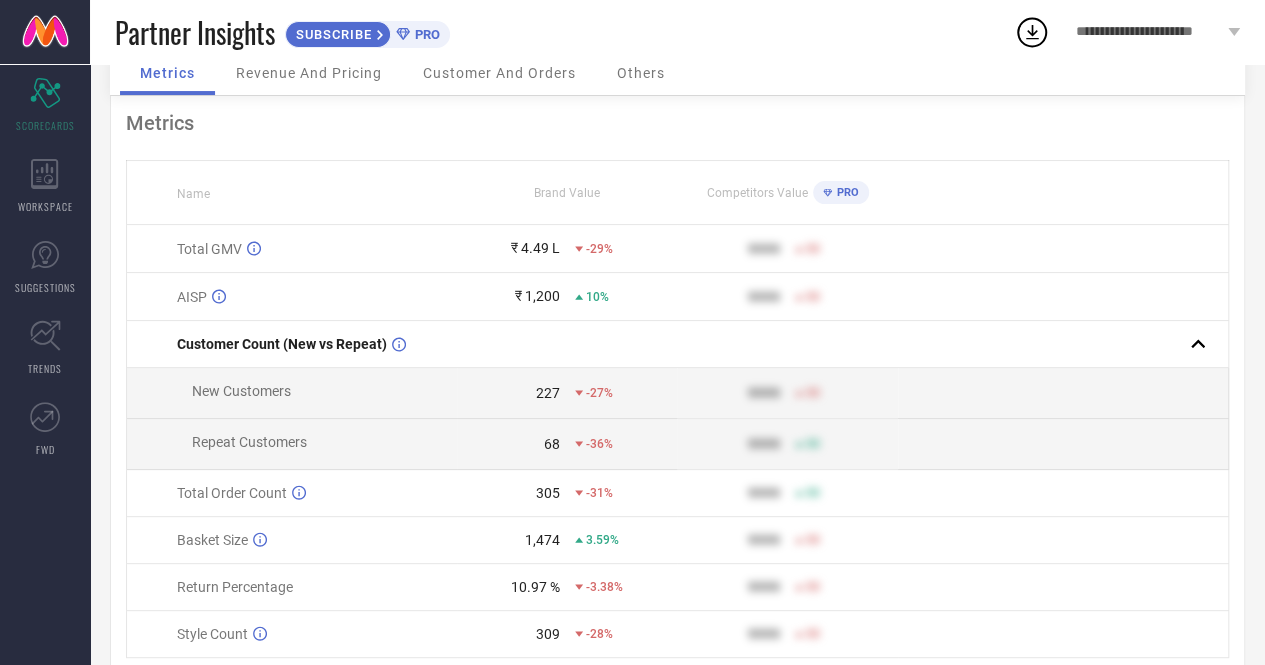 scroll, scrollTop: 0, scrollLeft: 0, axis: both 